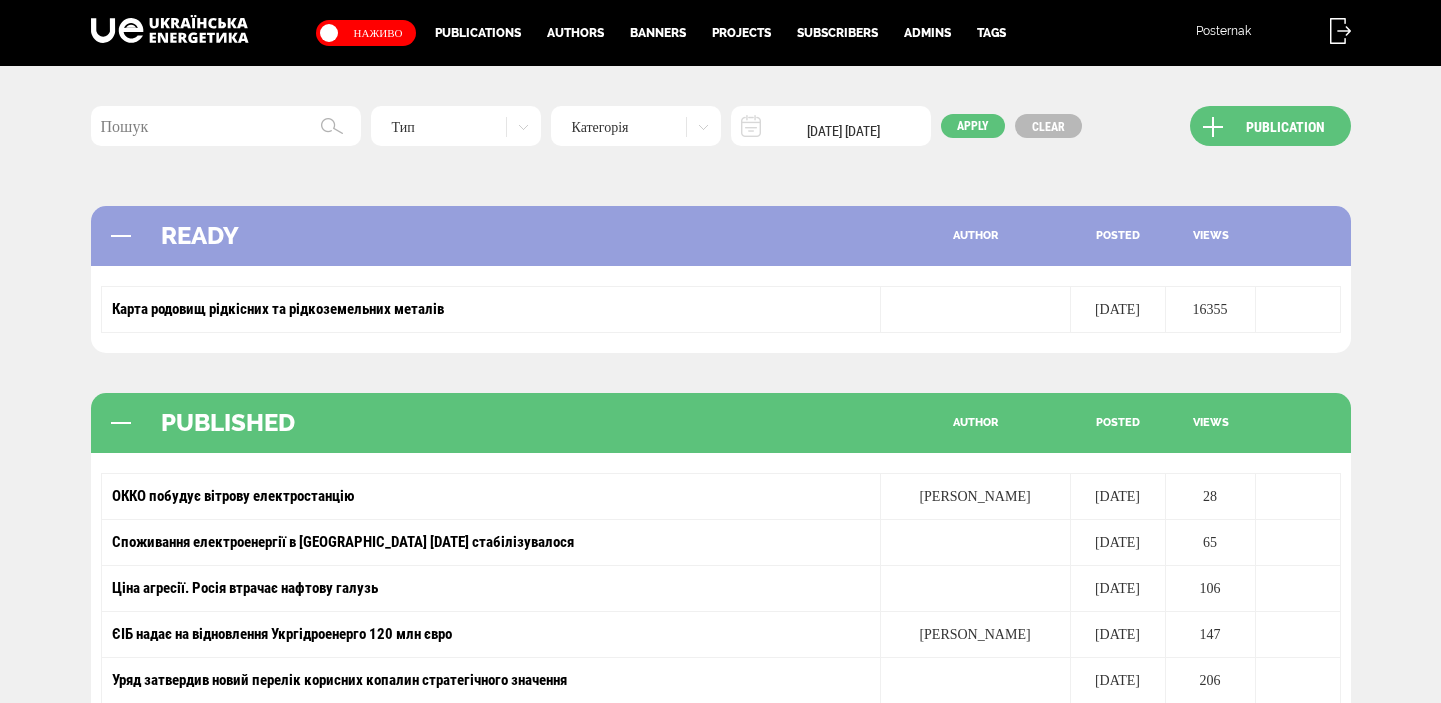 scroll, scrollTop: 0, scrollLeft: 0, axis: both 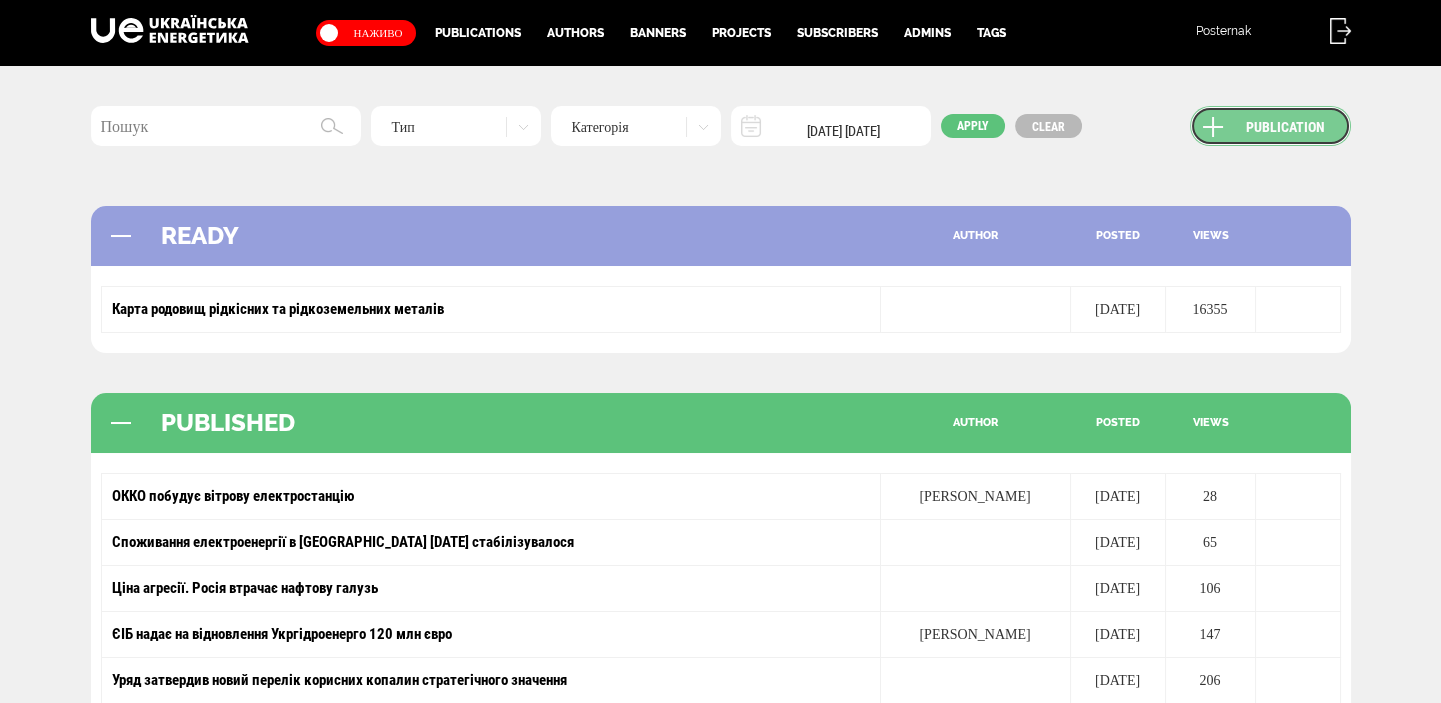 click on "Publication" at bounding box center [1270, 126] 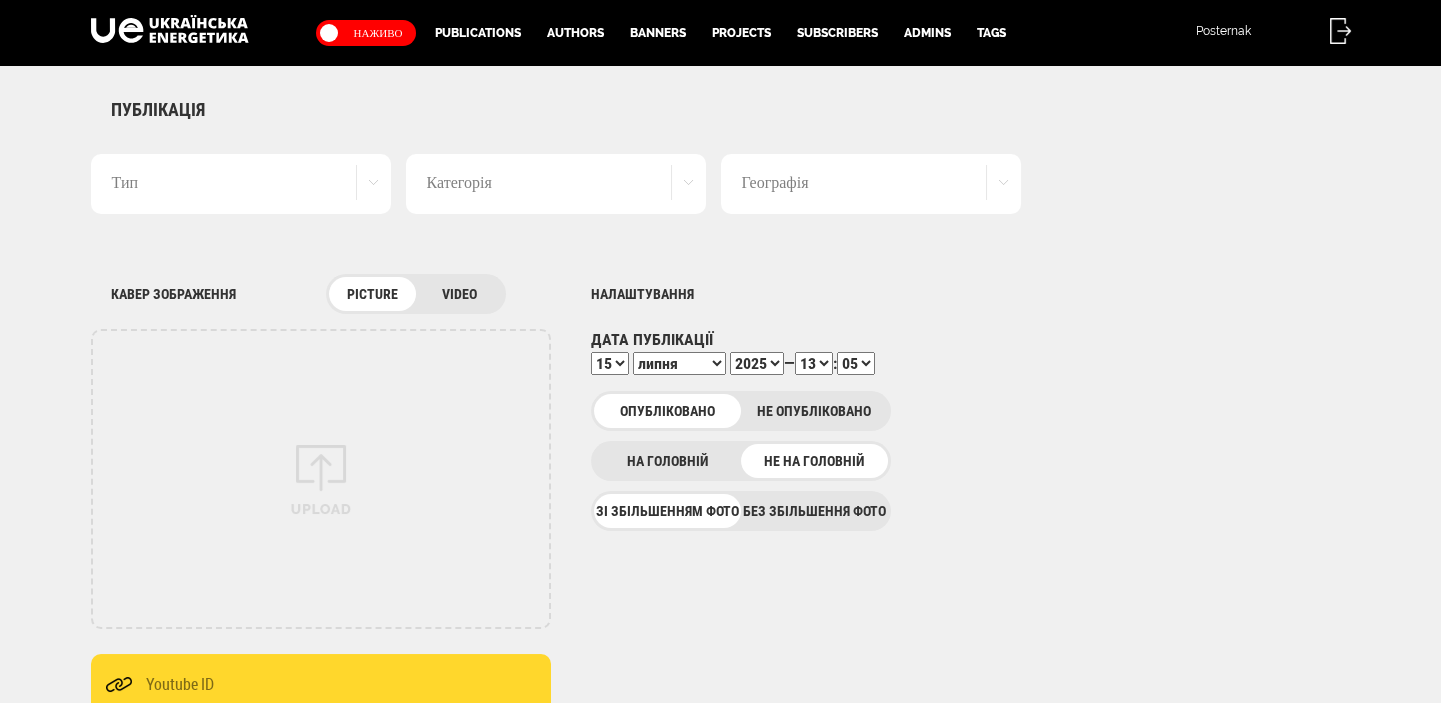 scroll, scrollTop: 0, scrollLeft: 0, axis: both 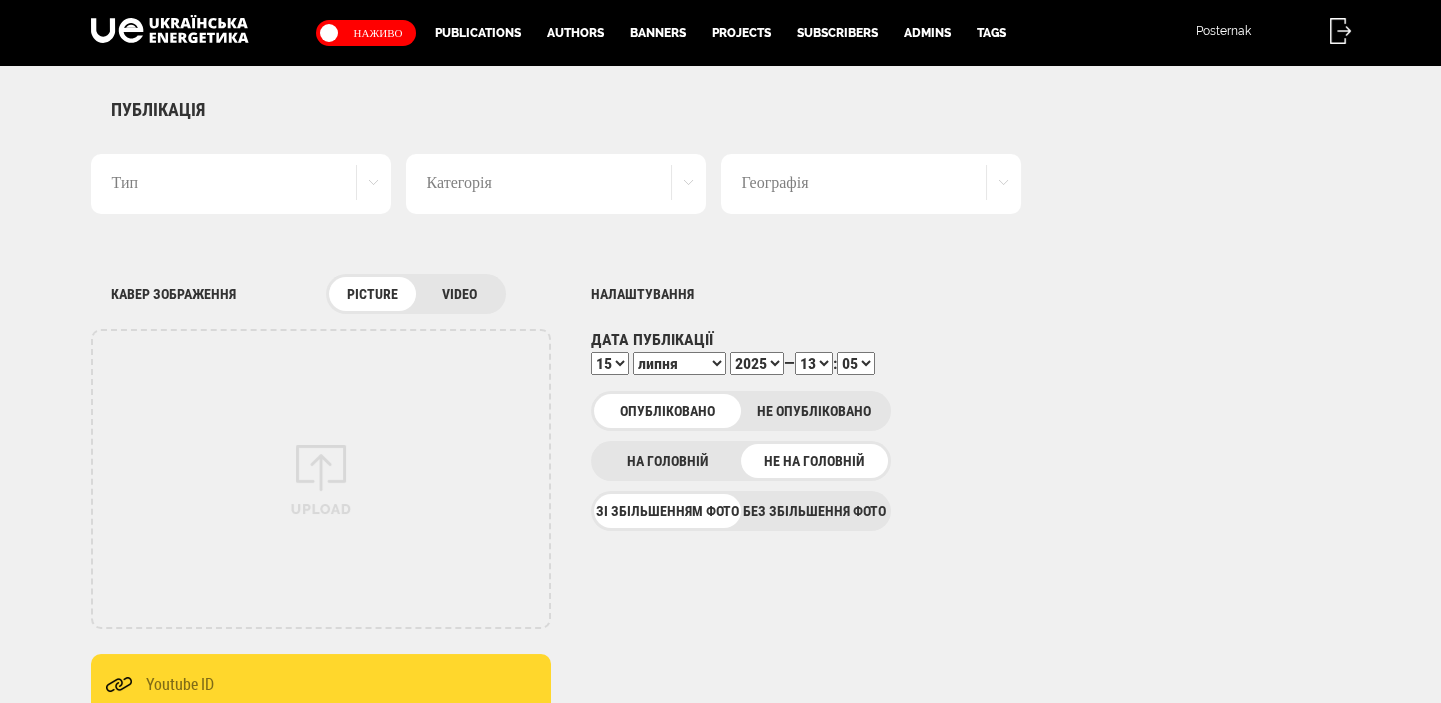click on "Тип" at bounding box center [241, 184] 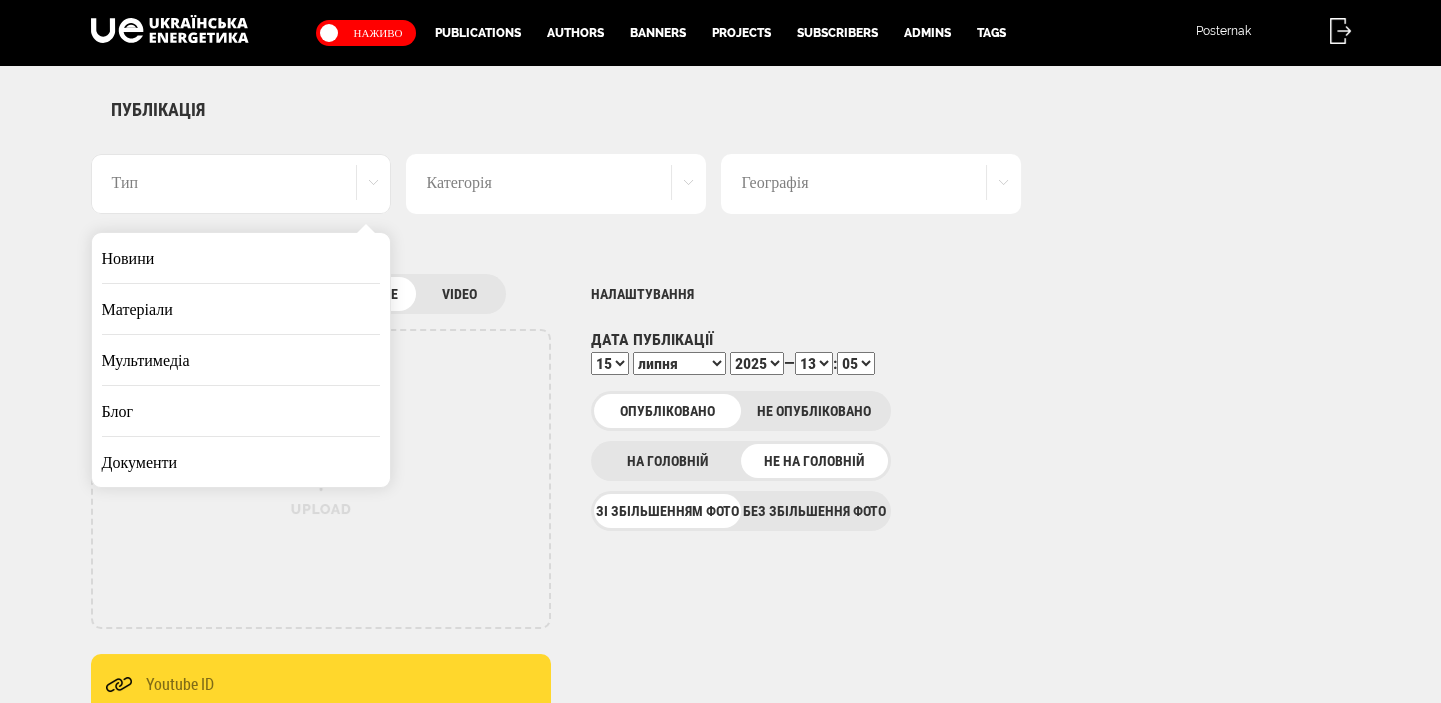 click on "Новини" at bounding box center [241, 258] 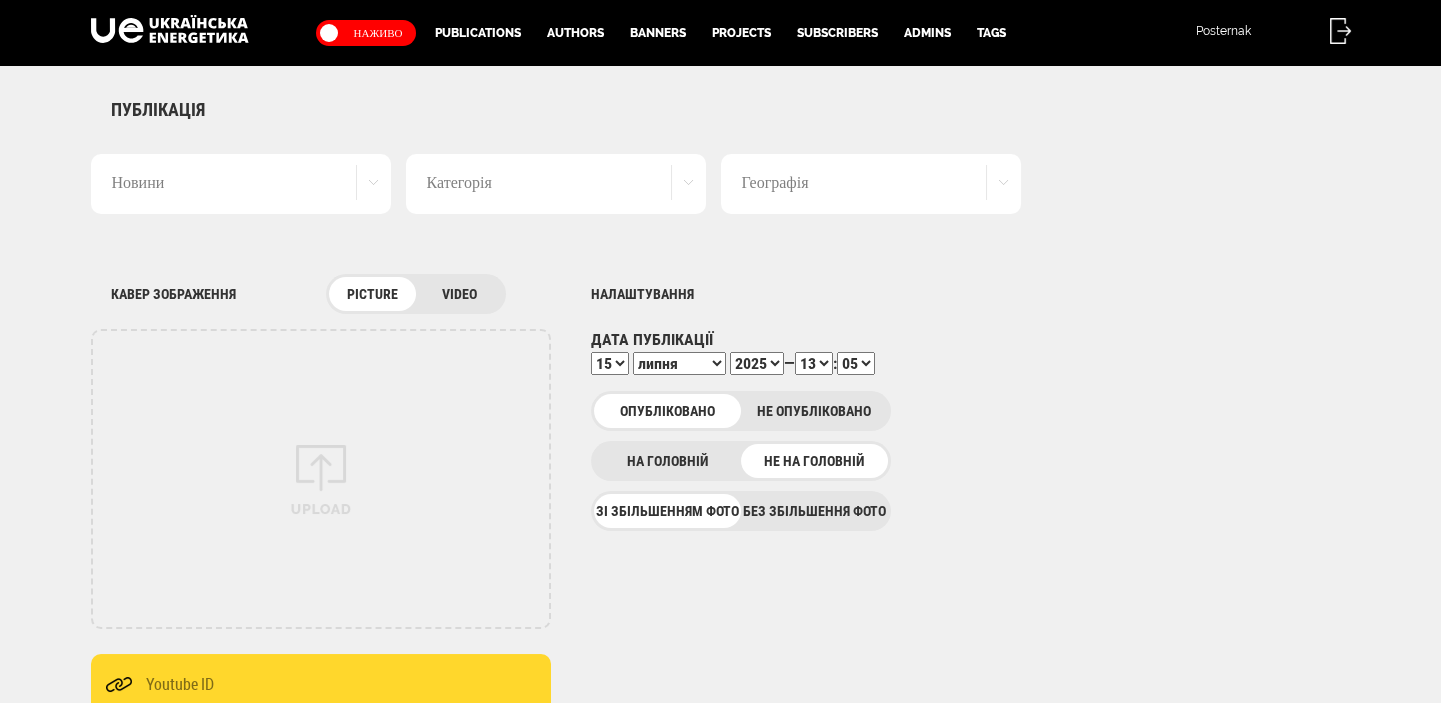 click on "Без збільшення фото" at bounding box center [814, 511] 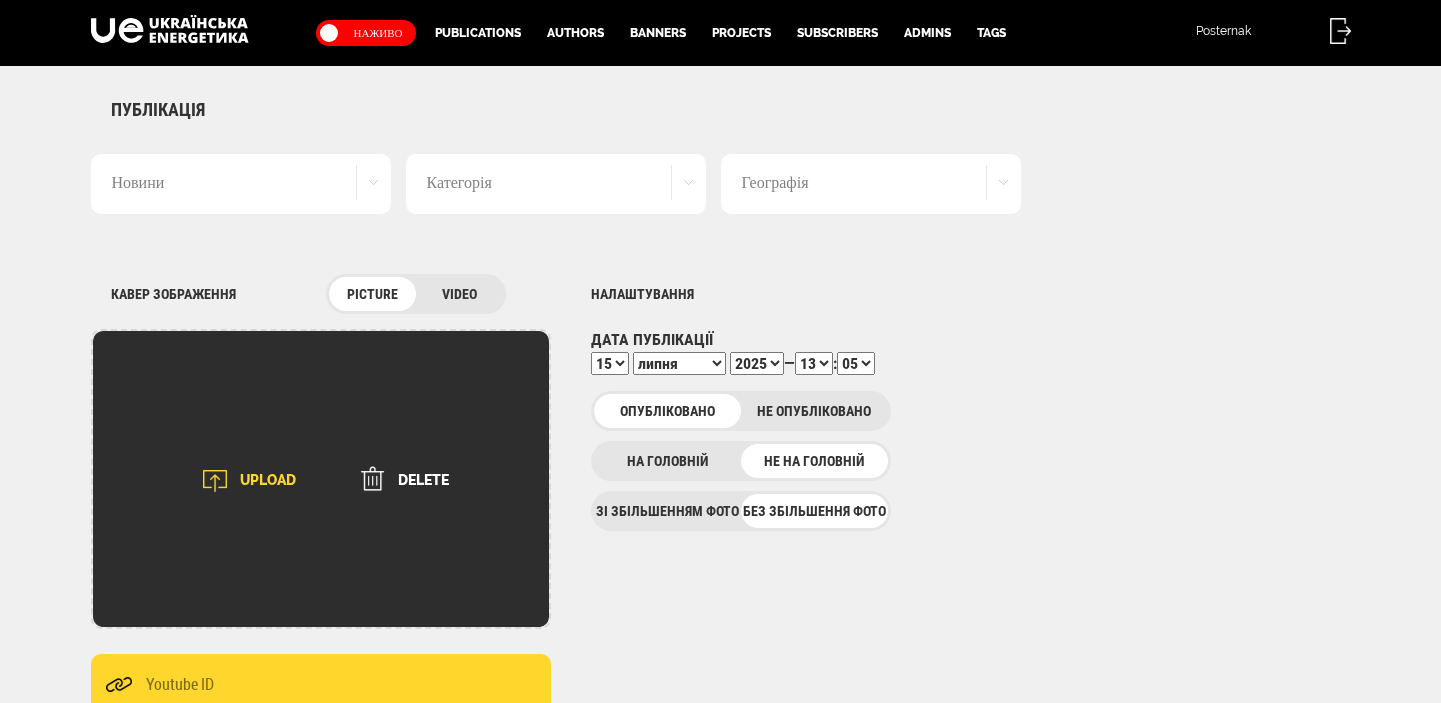 click at bounding box center (215, 481) 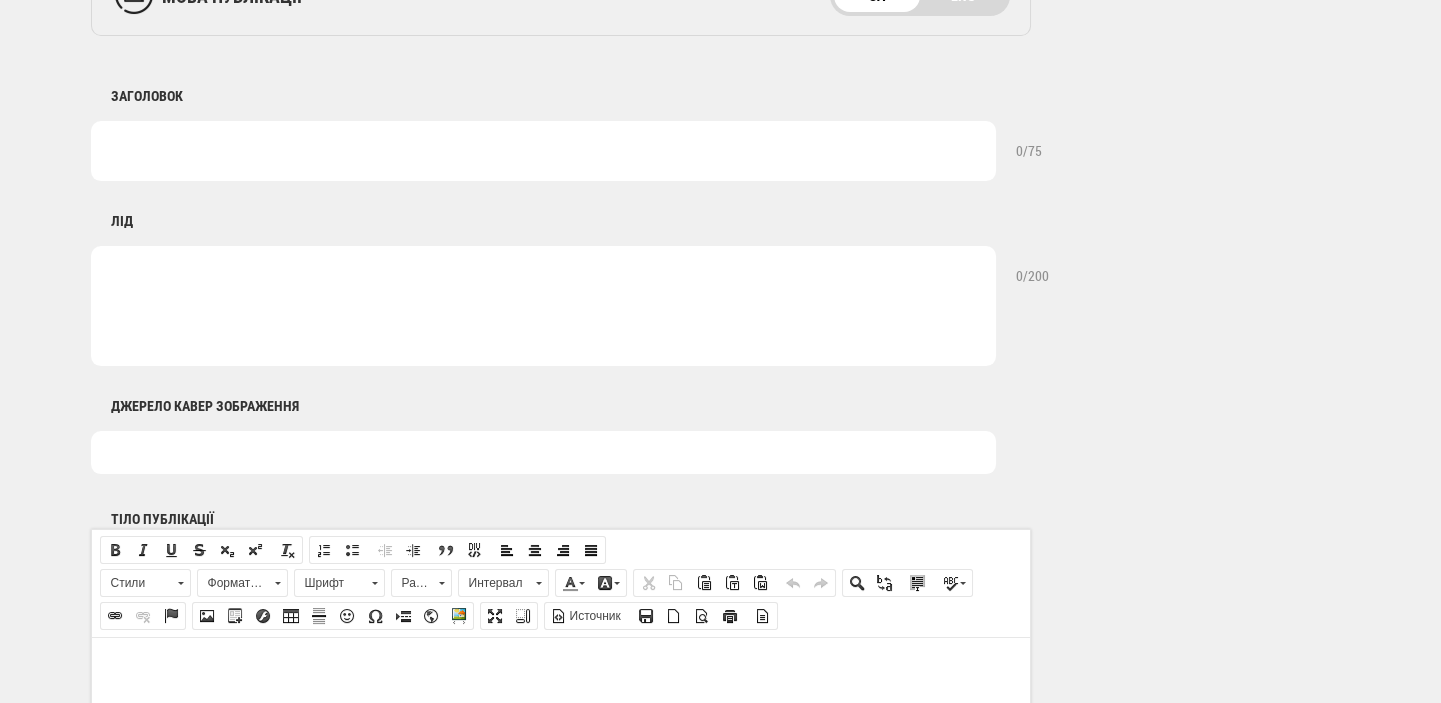 scroll, scrollTop: 1060, scrollLeft: 0, axis: vertical 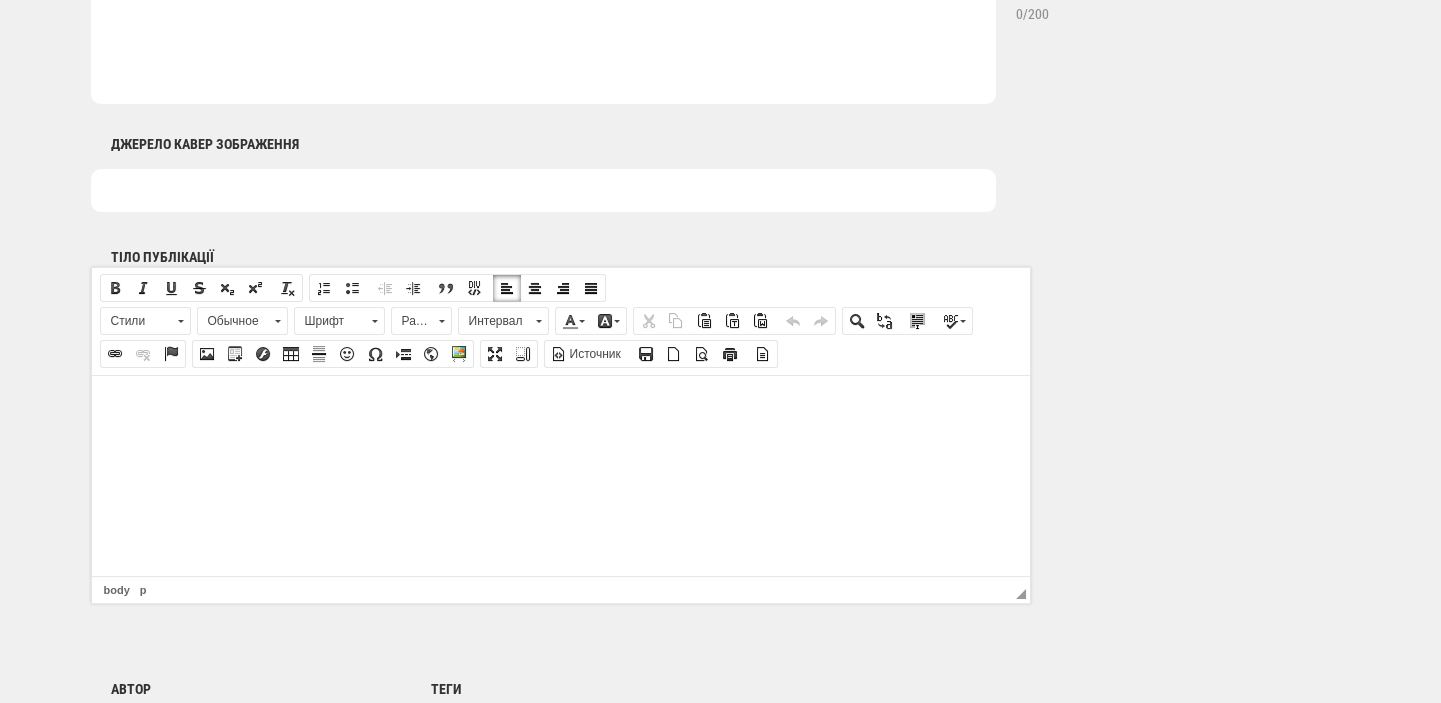 click at bounding box center [560, 405] 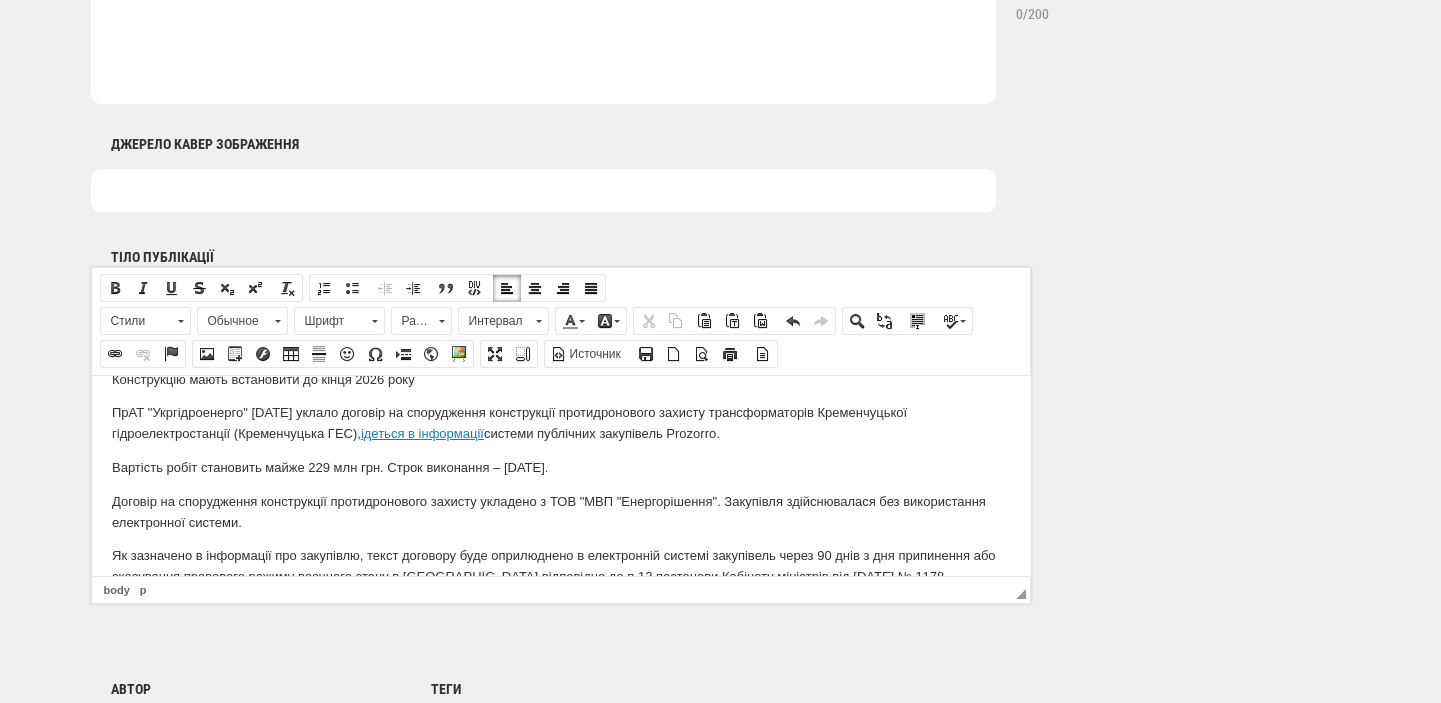 scroll, scrollTop: 0, scrollLeft: 0, axis: both 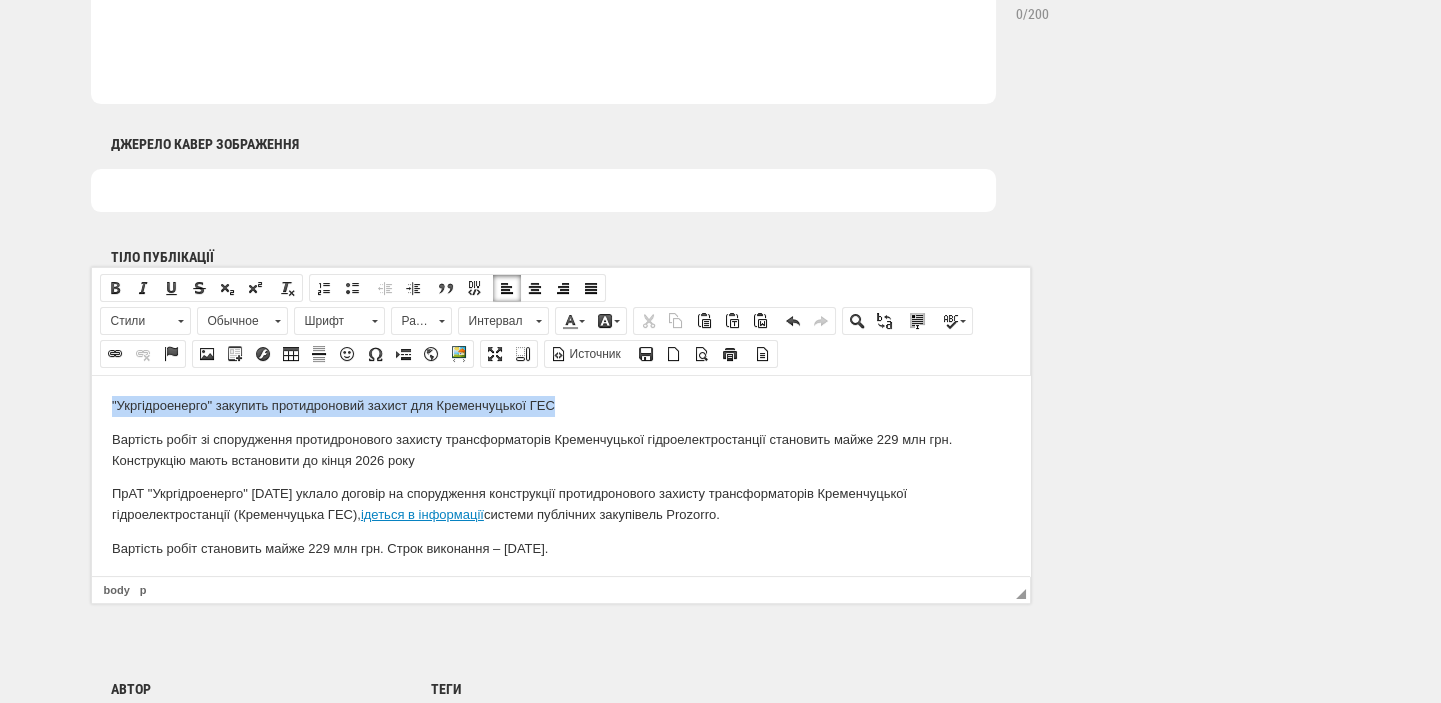 drag, startPoint x: 554, startPoint y: 408, endPoint x: 102, endPoint y: 398, distance: 452.1106 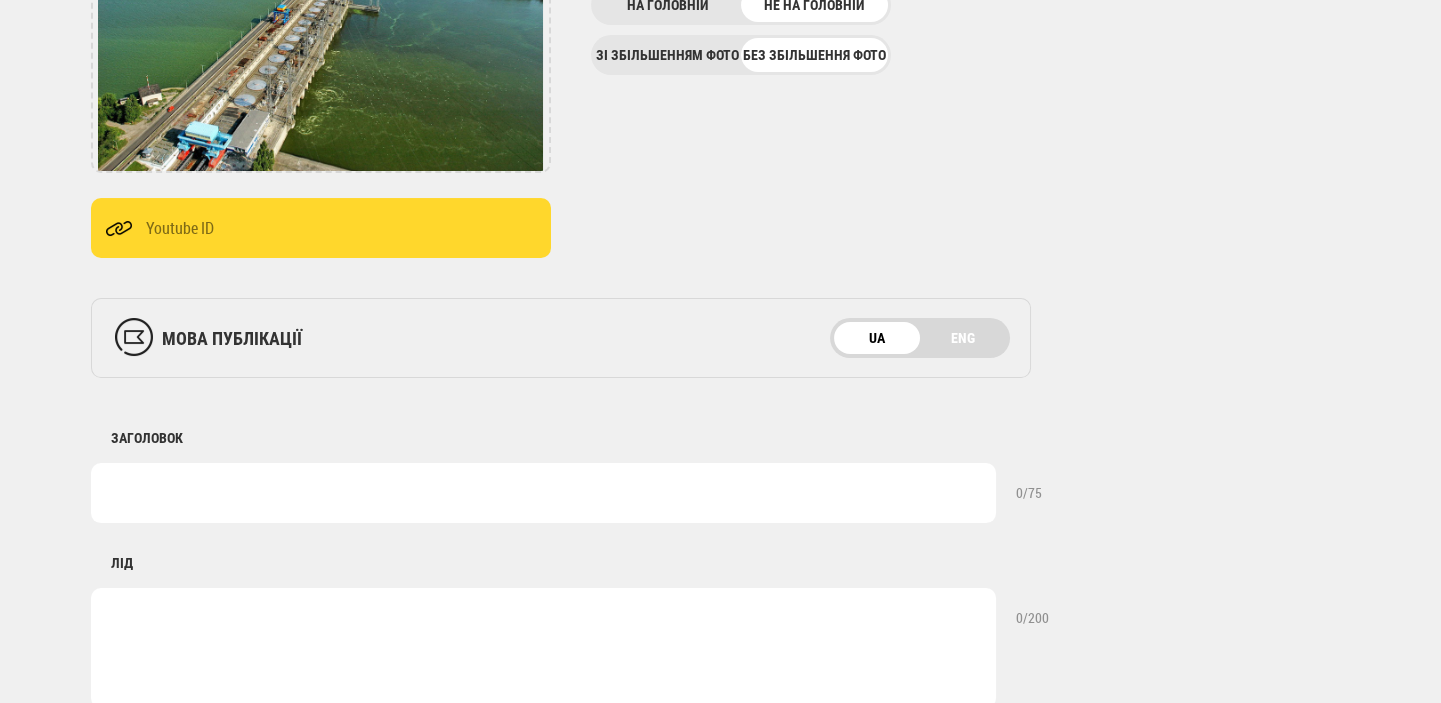 scroll, scrollTop: 424, scrollLeft: 0, axis: vertical 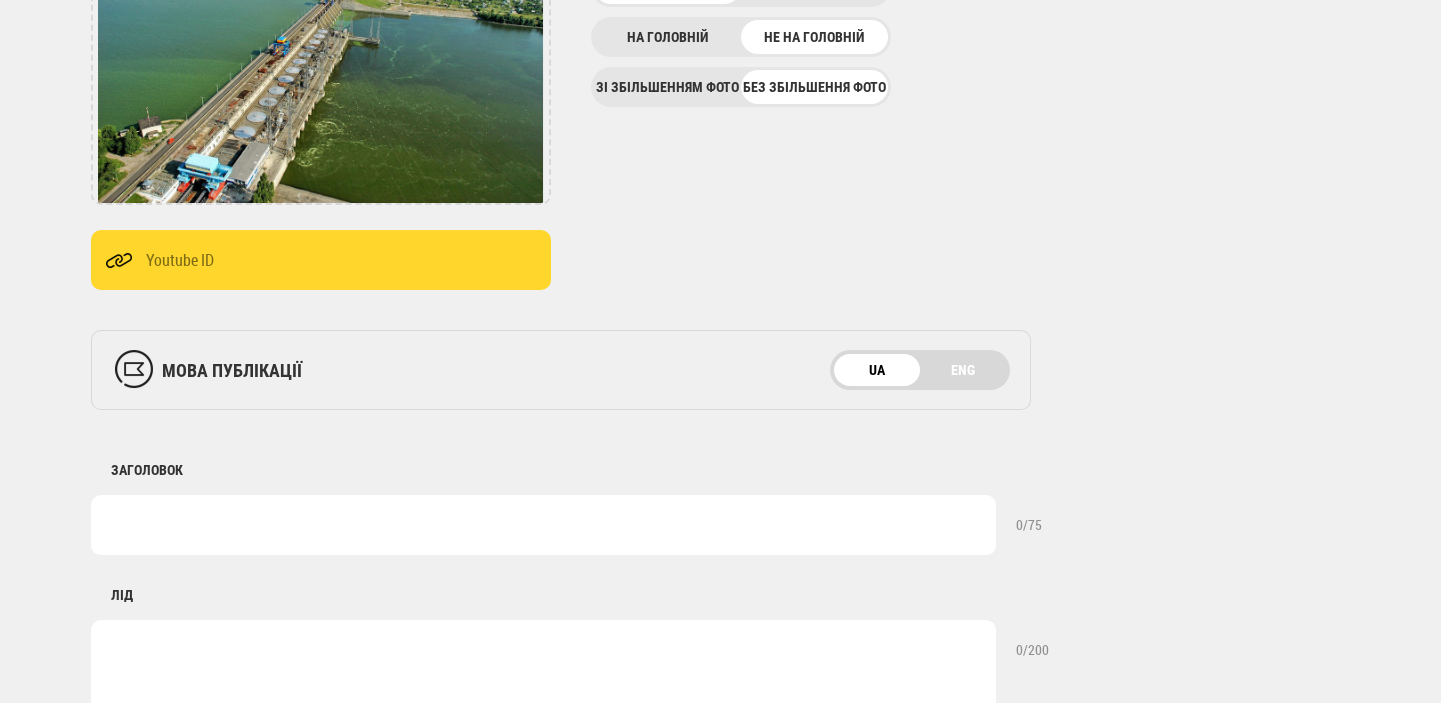 click at bounding box center [543, 525] 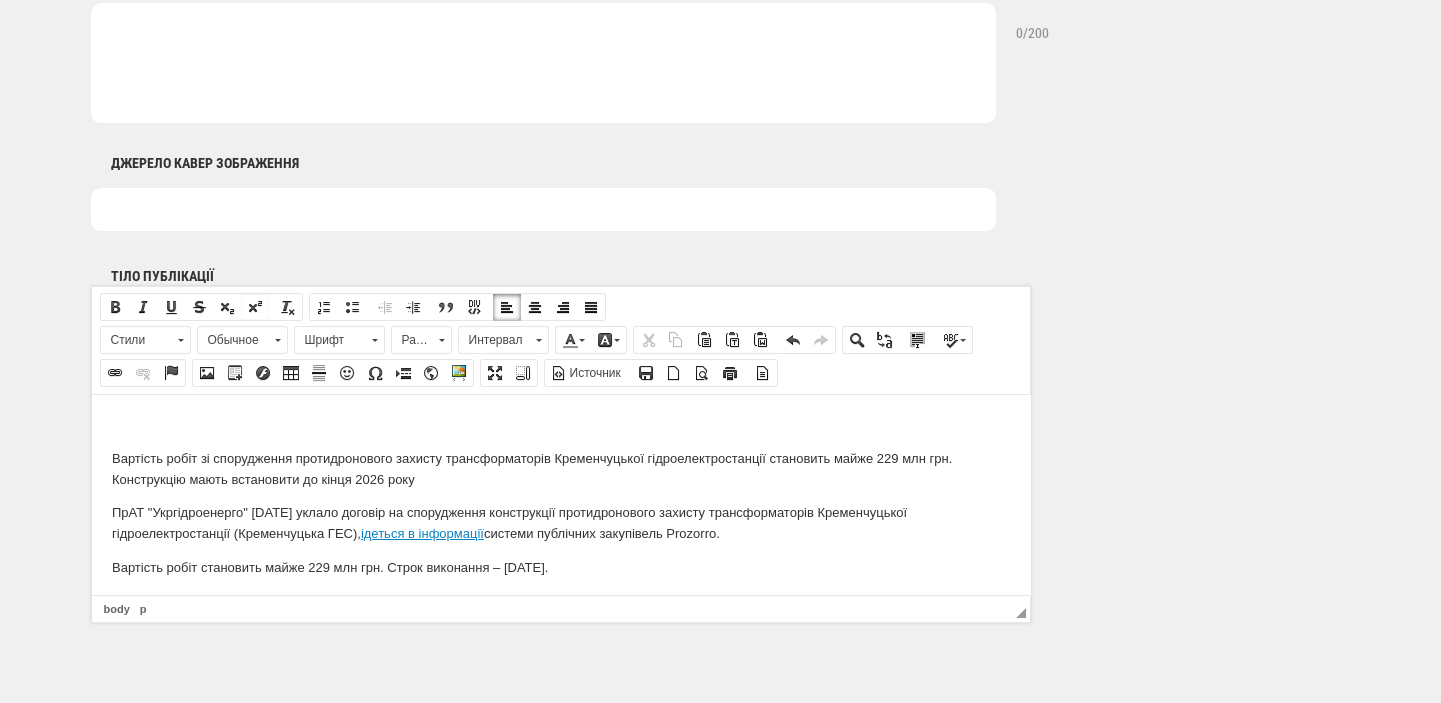 scroll, scrollTop: 1060, scrollLeft: 0, axis: vertical 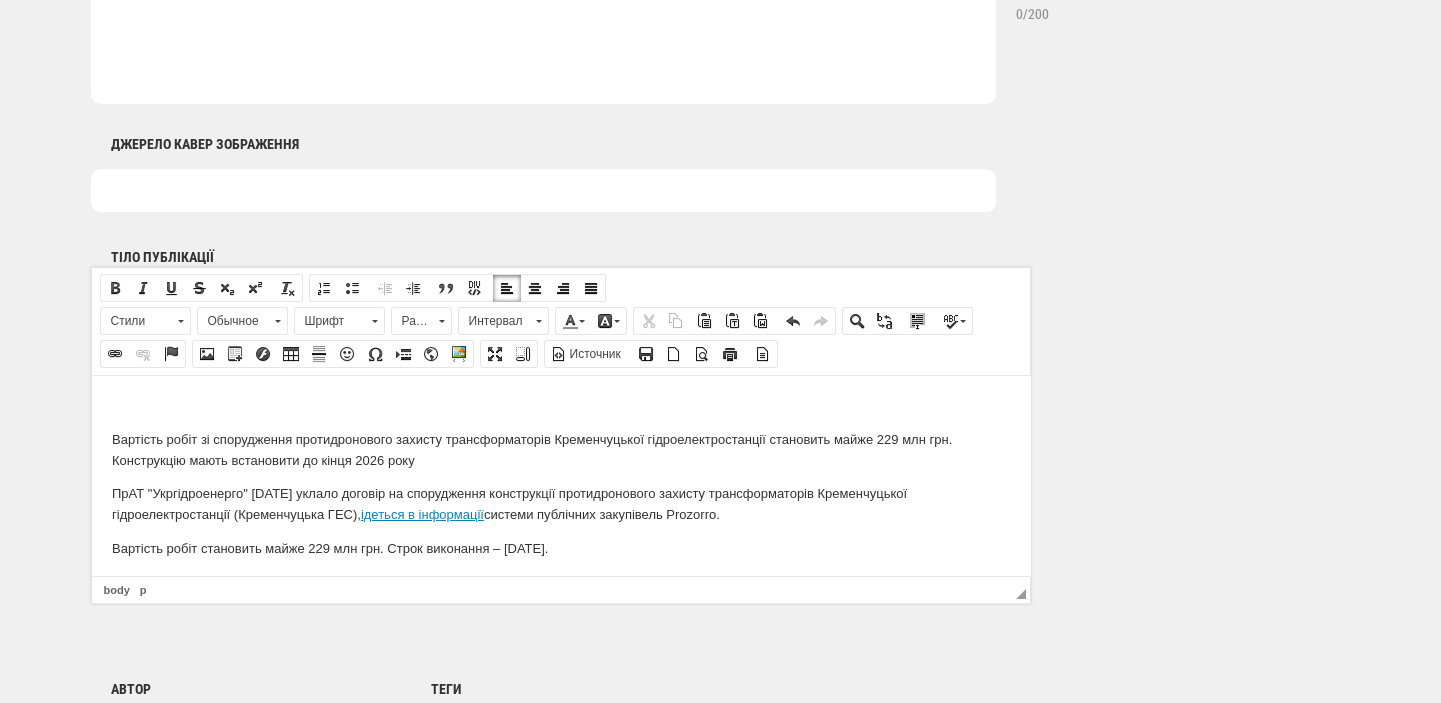 type on ""Укргідроенерго" закупить протидроновий захист для Кременчуцької ГЕС" 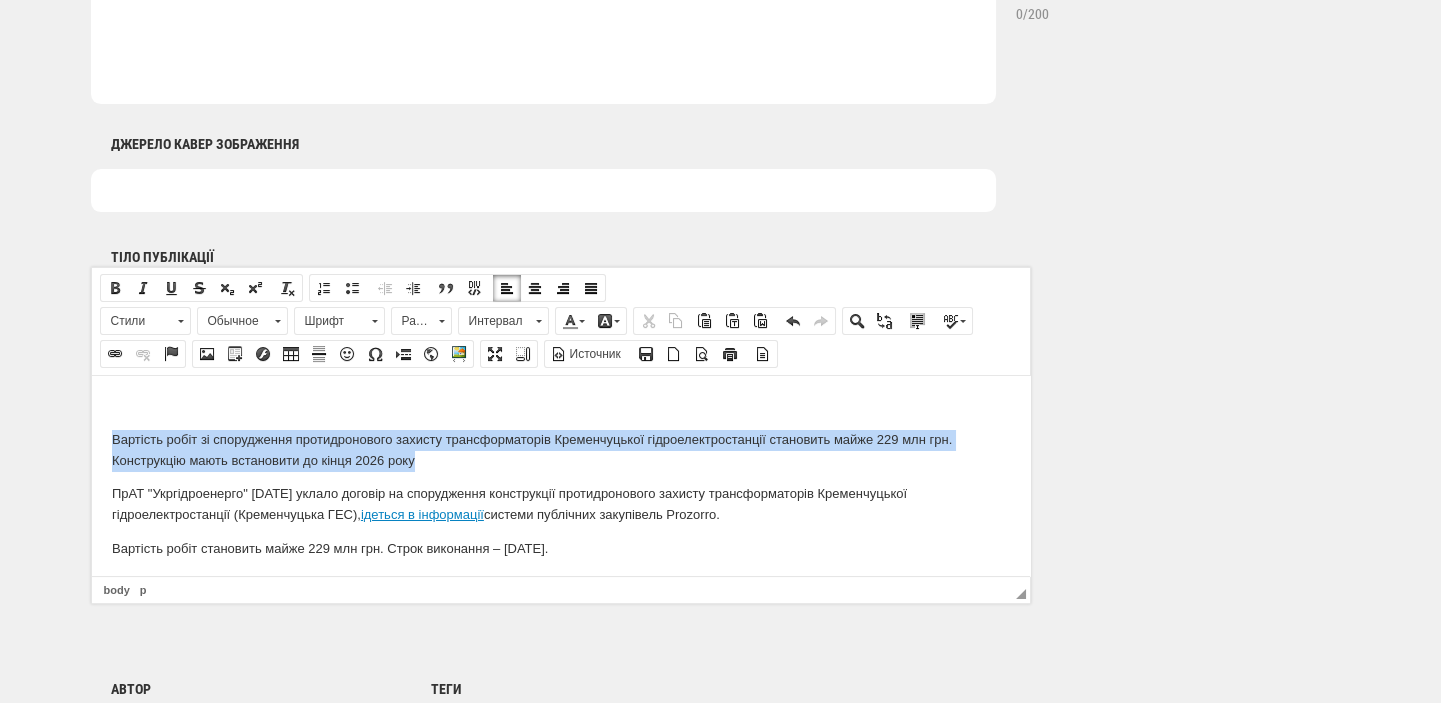 drag, startPoint x: 423, startPoint y: 454, endPoint x: 90, endPoint y: 444, distance: 333.15012 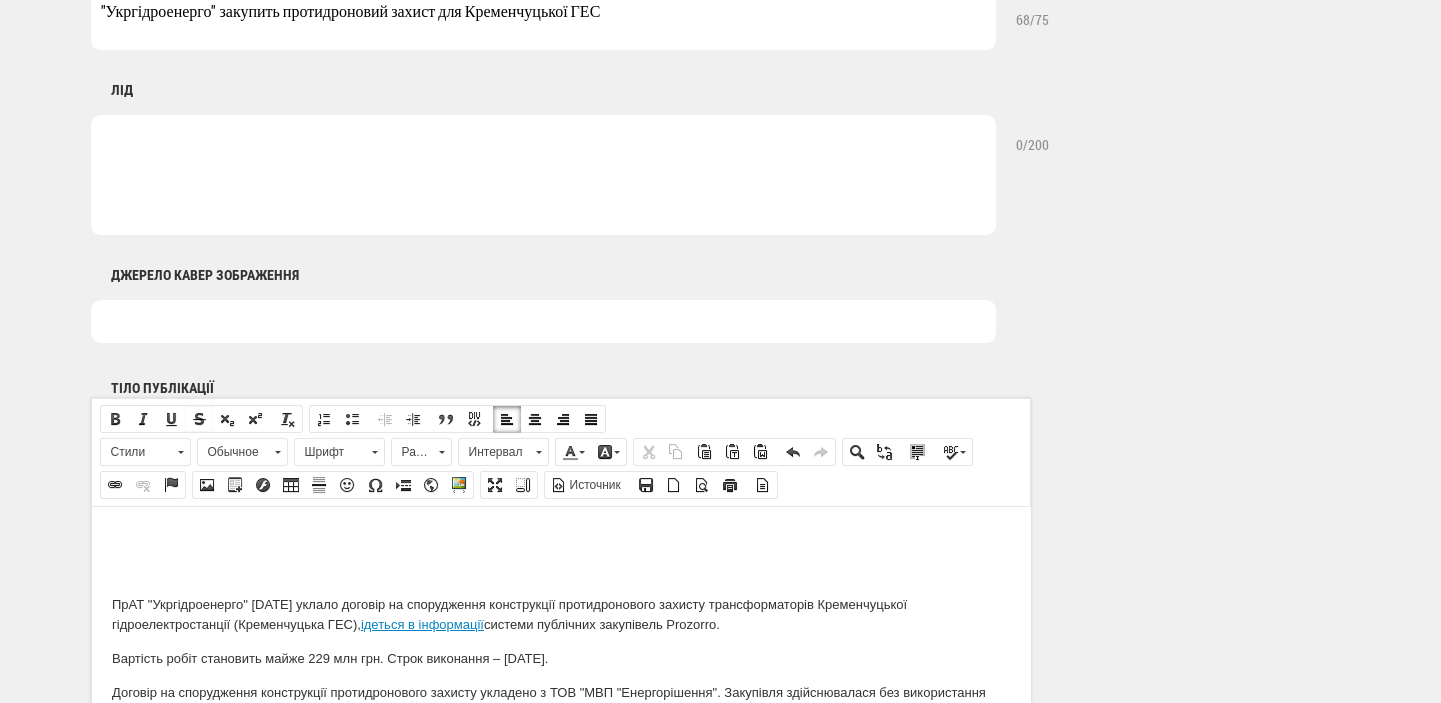 scroll, scrollTop: 636, scrollLeft: 0, axis: vertical 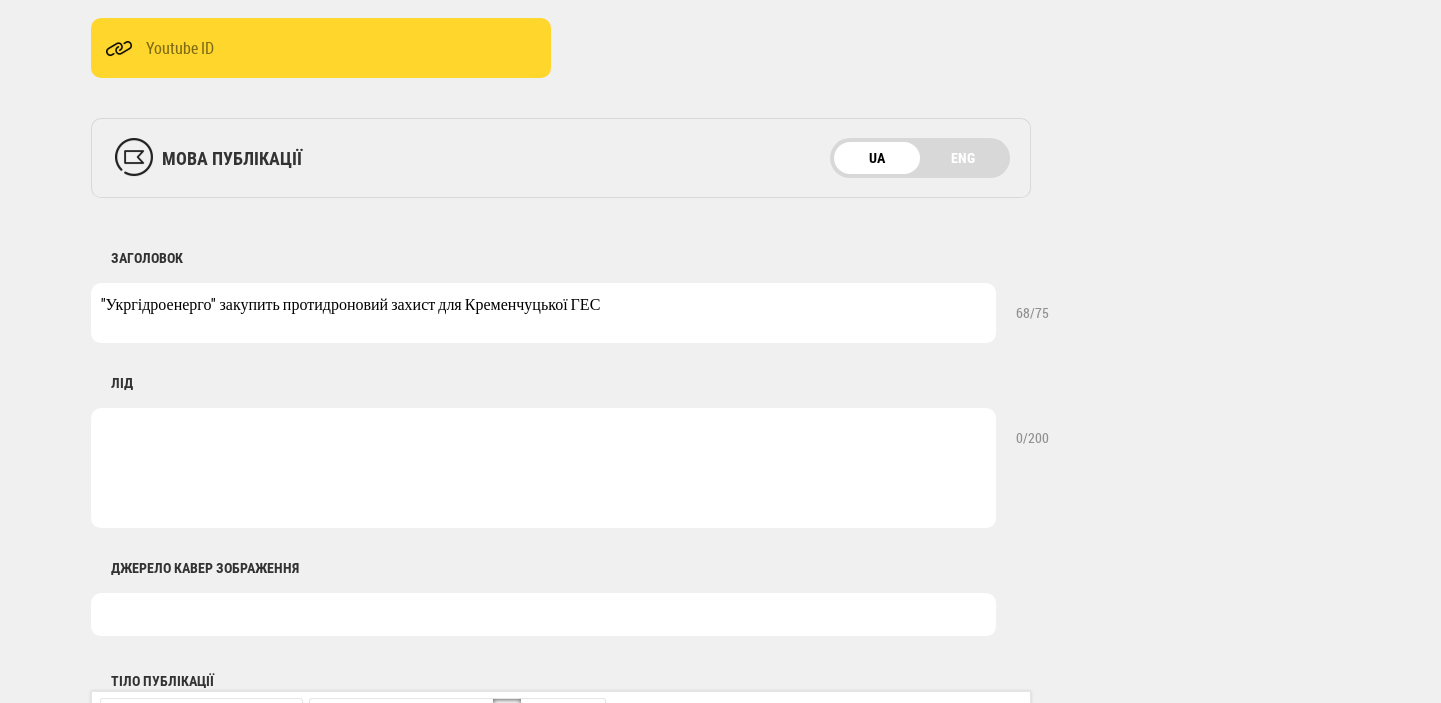 click at bounding box center (543, 468) 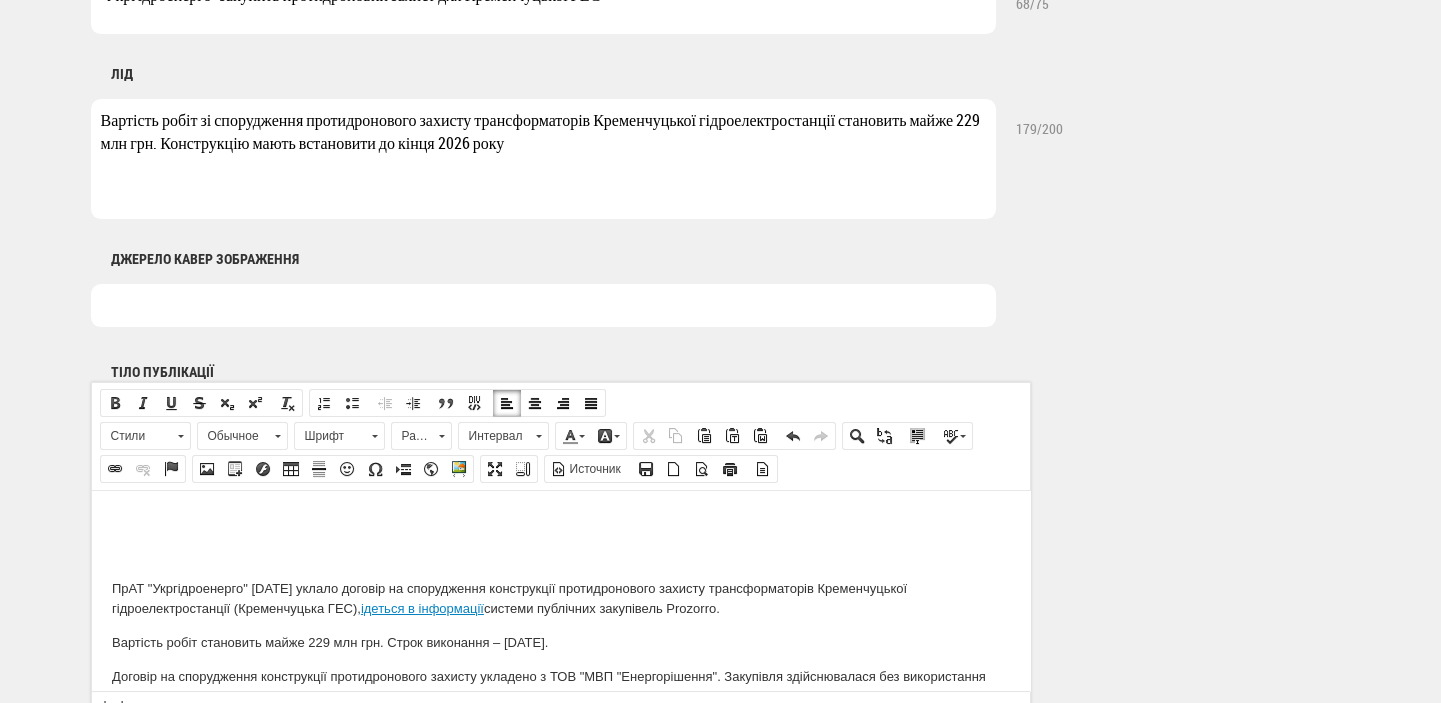 scroll, scrollTop: 1060, scrollLeft: 0, axis: vertical 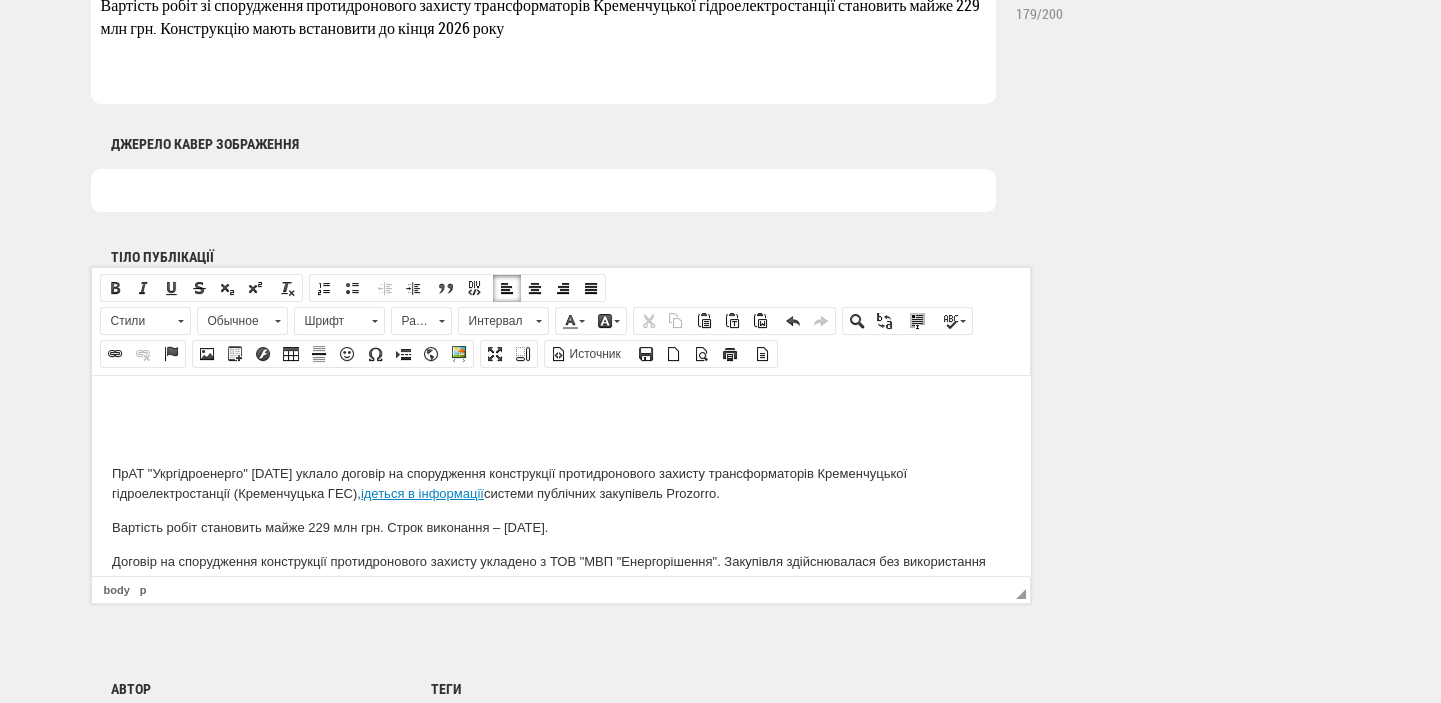 type on "Вартість робіт зі спорудження протидронового захисту трансформаторів Кременчуцької гідроелектростанції становить майже 229 млн грн. Конструкцію мають встановити до кінця 2026 року" 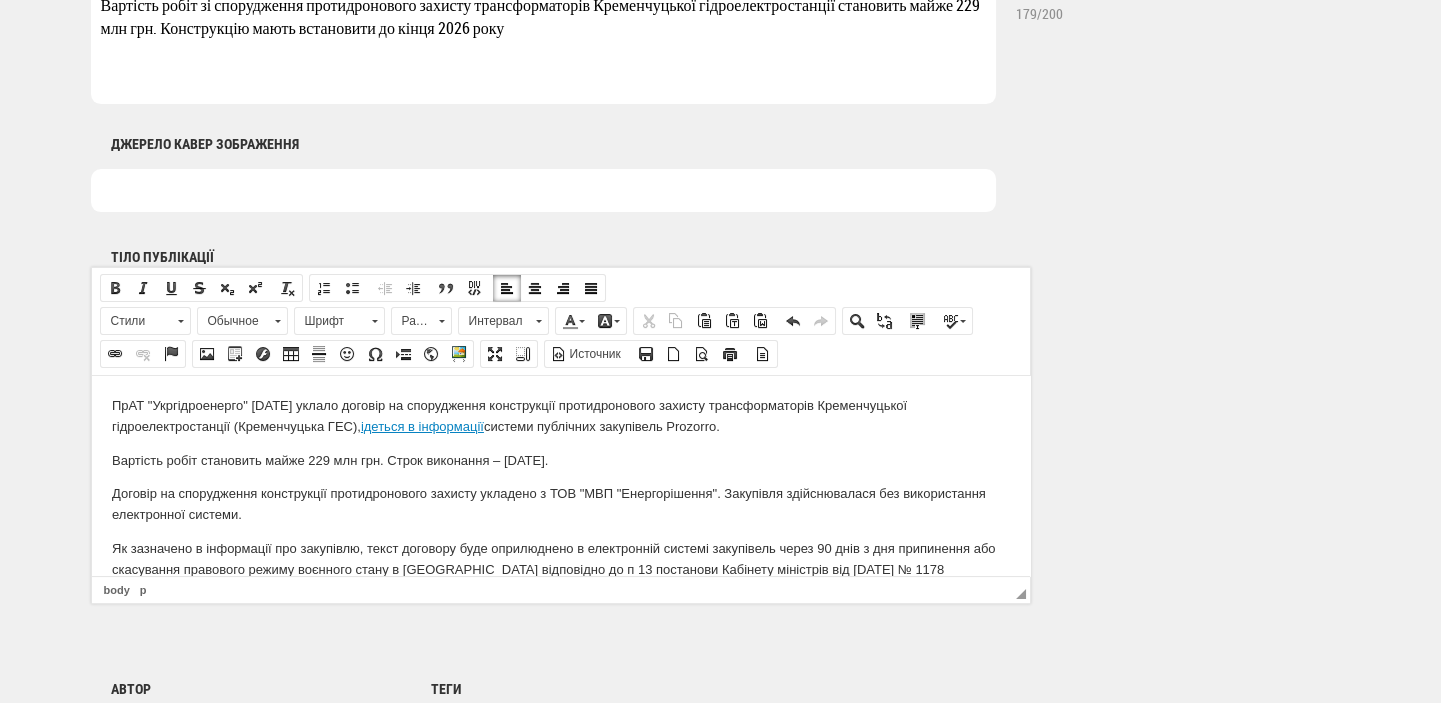 click at bounding box center [543, 190] 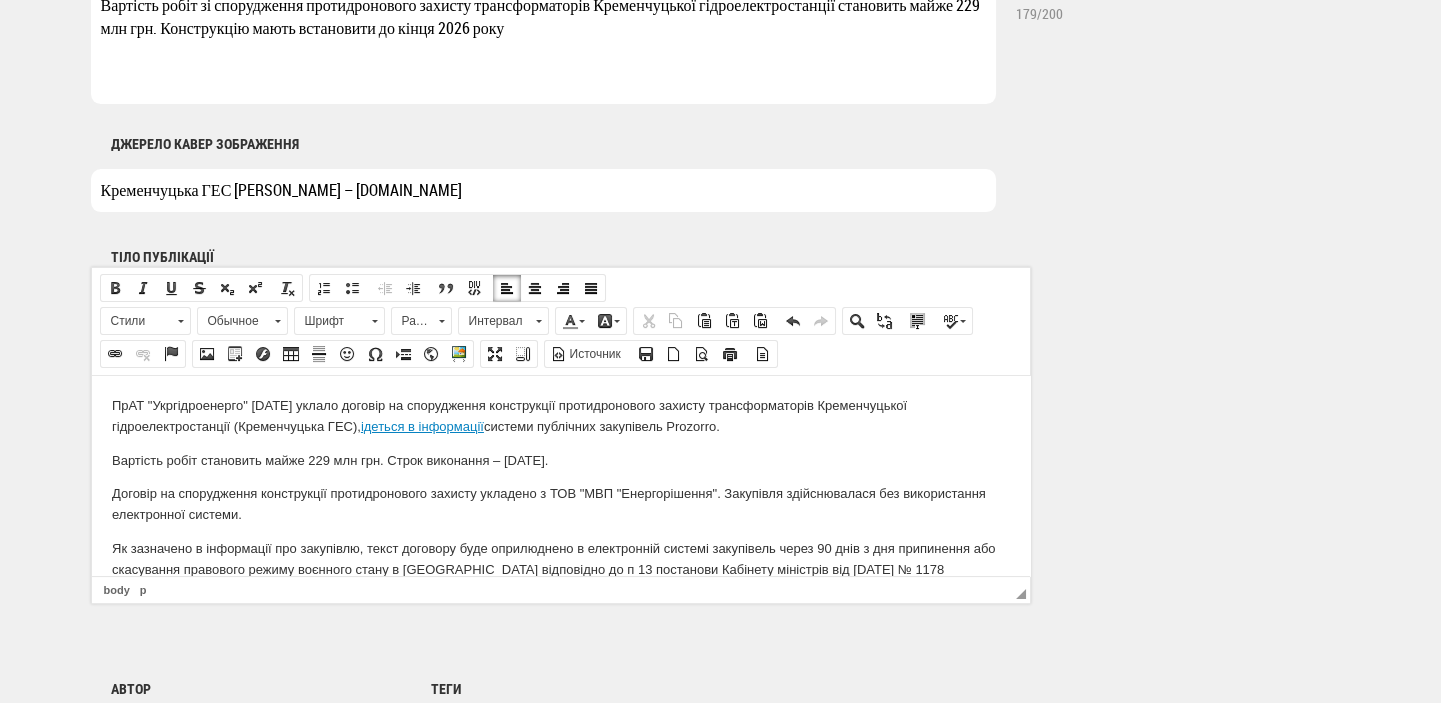 click on "Кременчуцька ГЕС Джерело – esu.com.ua" at bounding box center [543, 190] 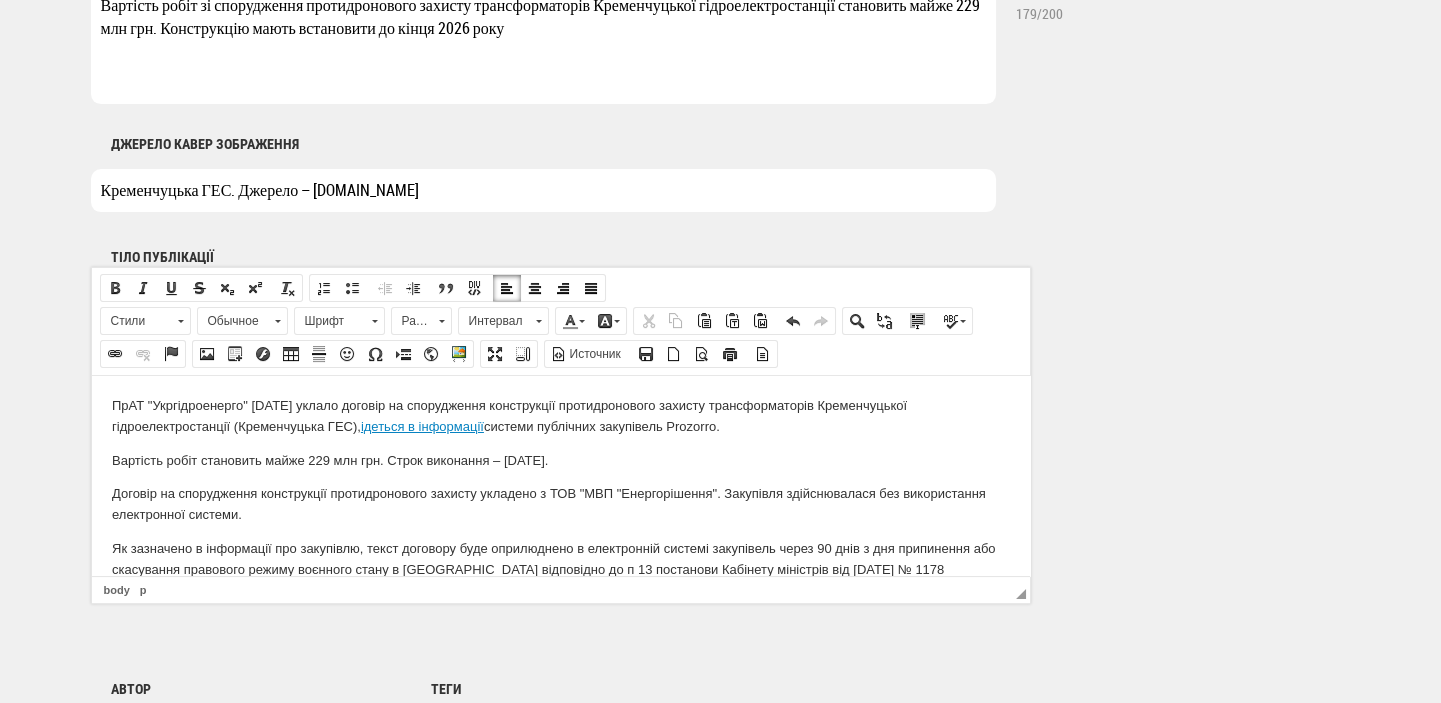 drag, startPoint x: 242, startPoint y: 190, endPoint x: 319, endPoint y: 191, distance: 77.00649 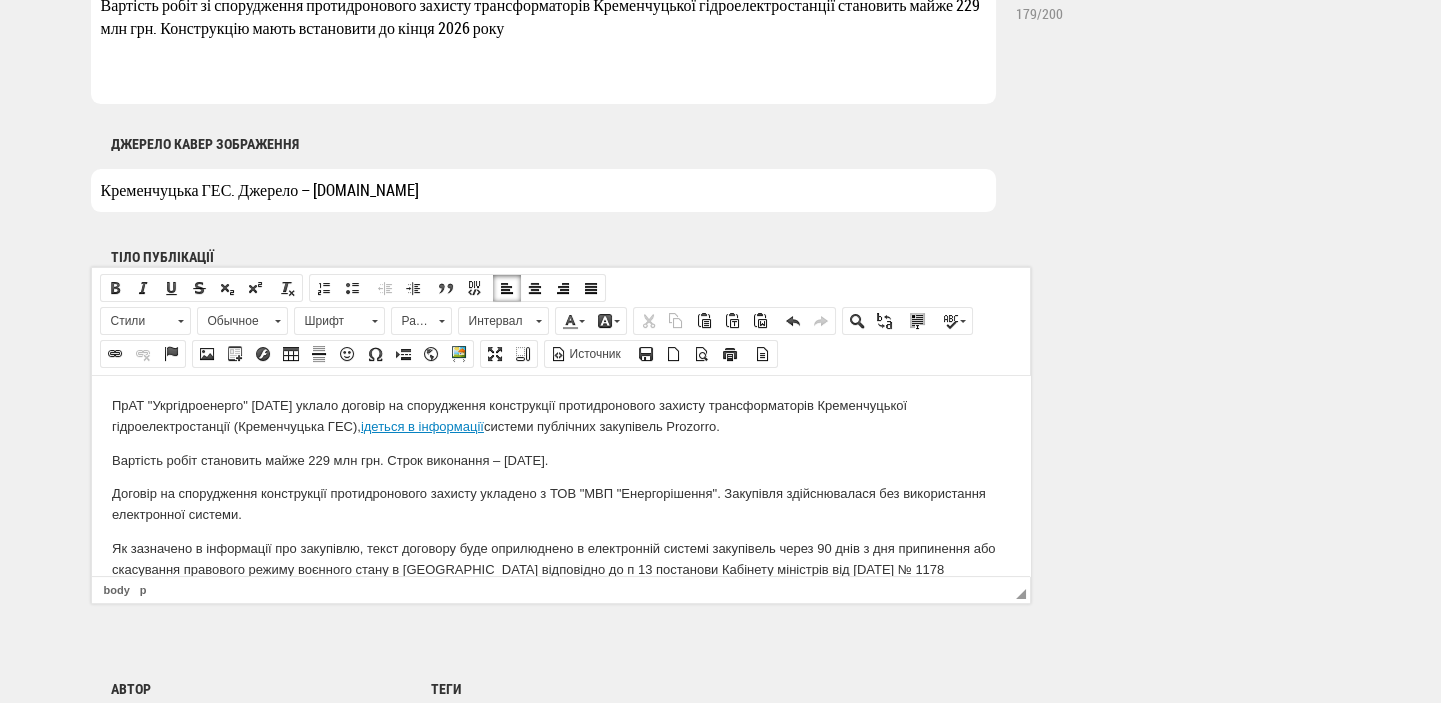 click on "Кременчуцька ГЕС. Джерело – esu.com.ua" at bounding box center [543, 190] 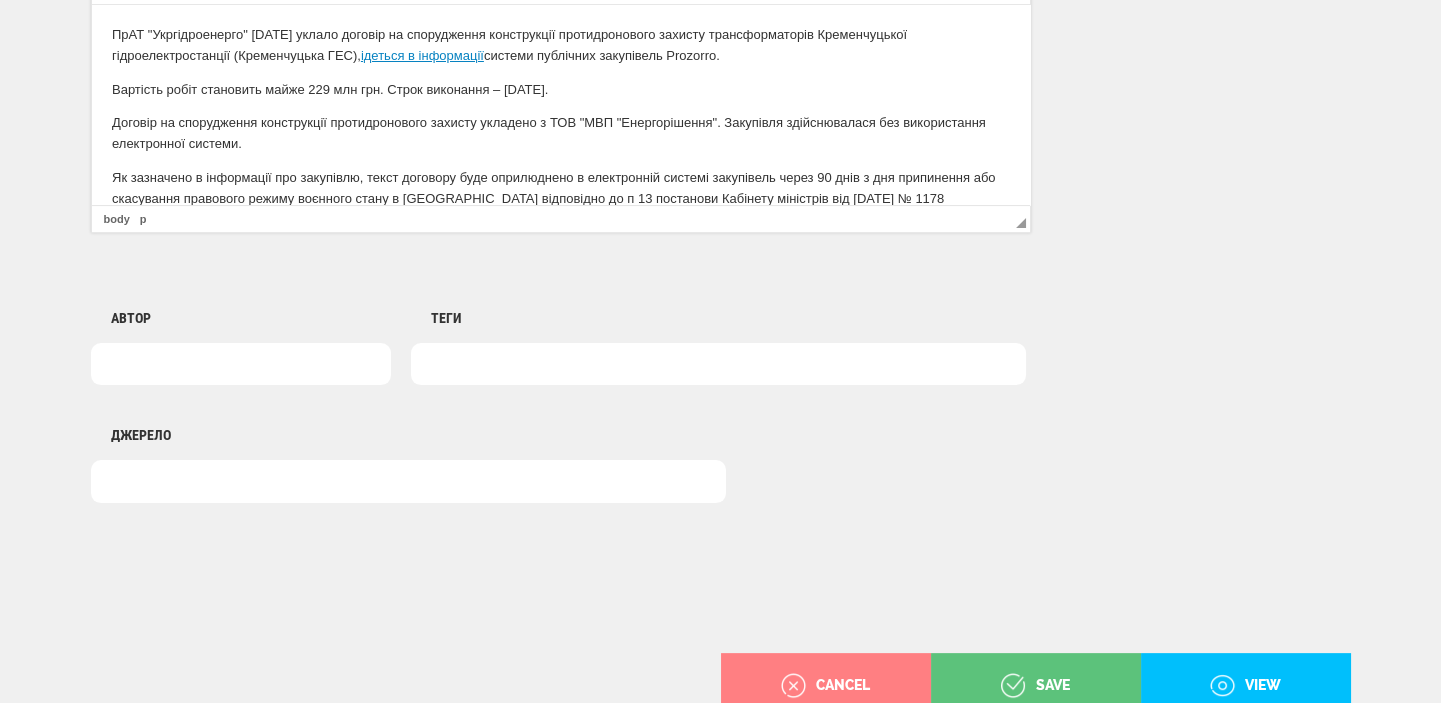 scroll, scrollTop: 1484, scrollLeft: 0, axis: vertical 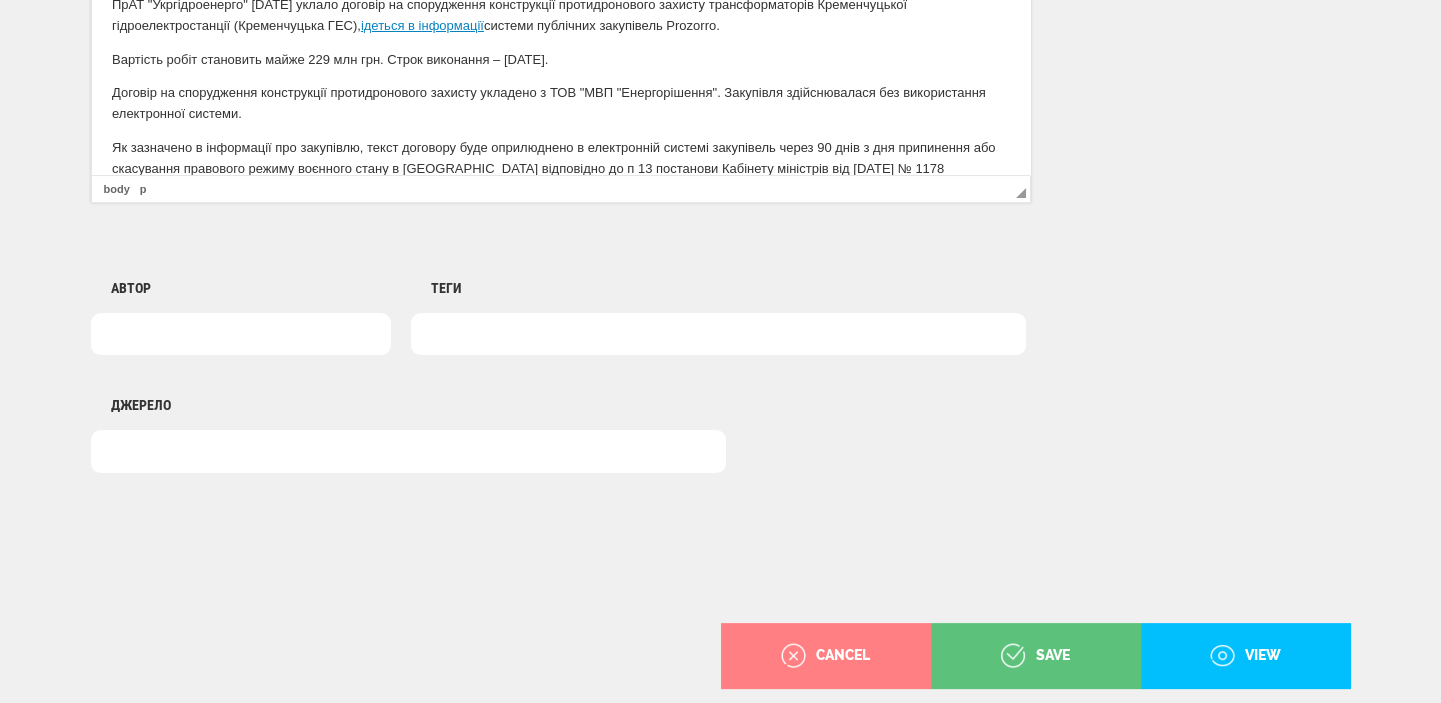 type on "Кременчуцька ГЕС. Фото: [DOMAIN_NAME]" 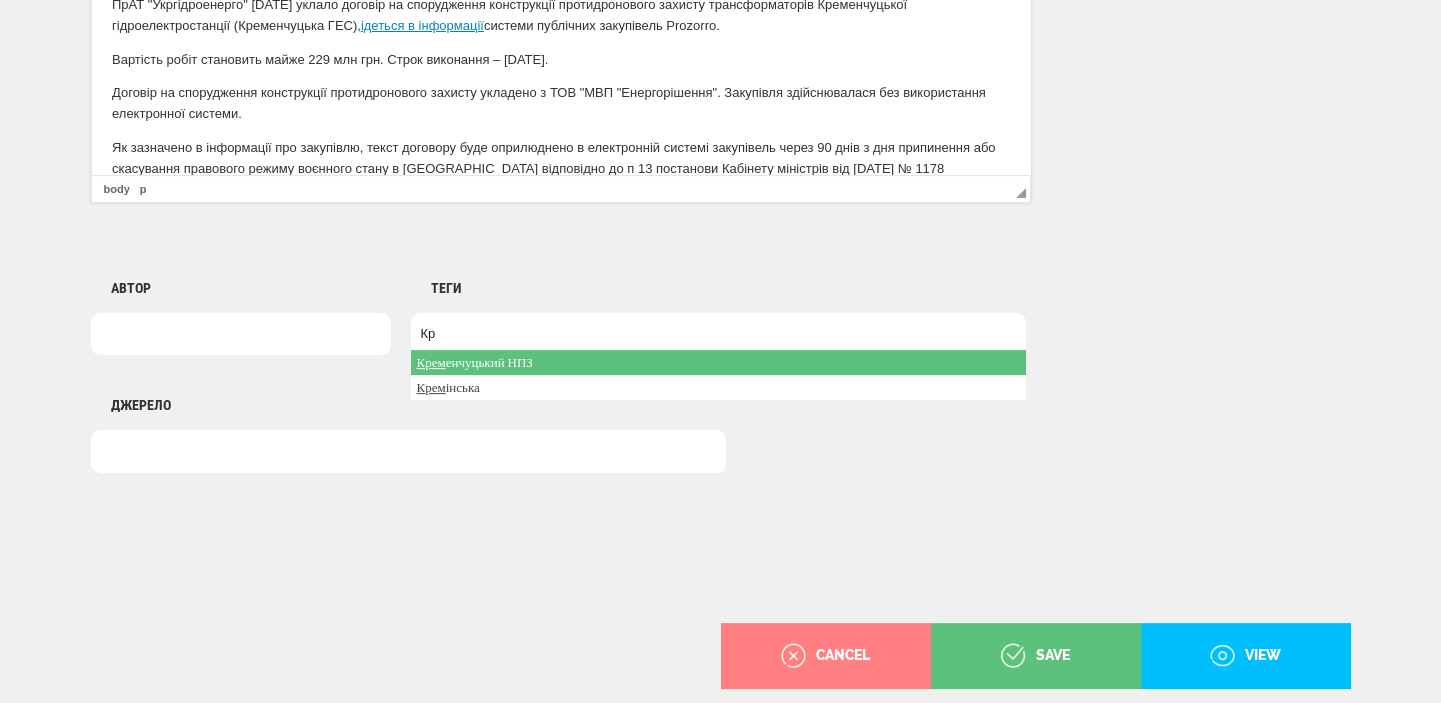 type on "[PERSON_NAME]" 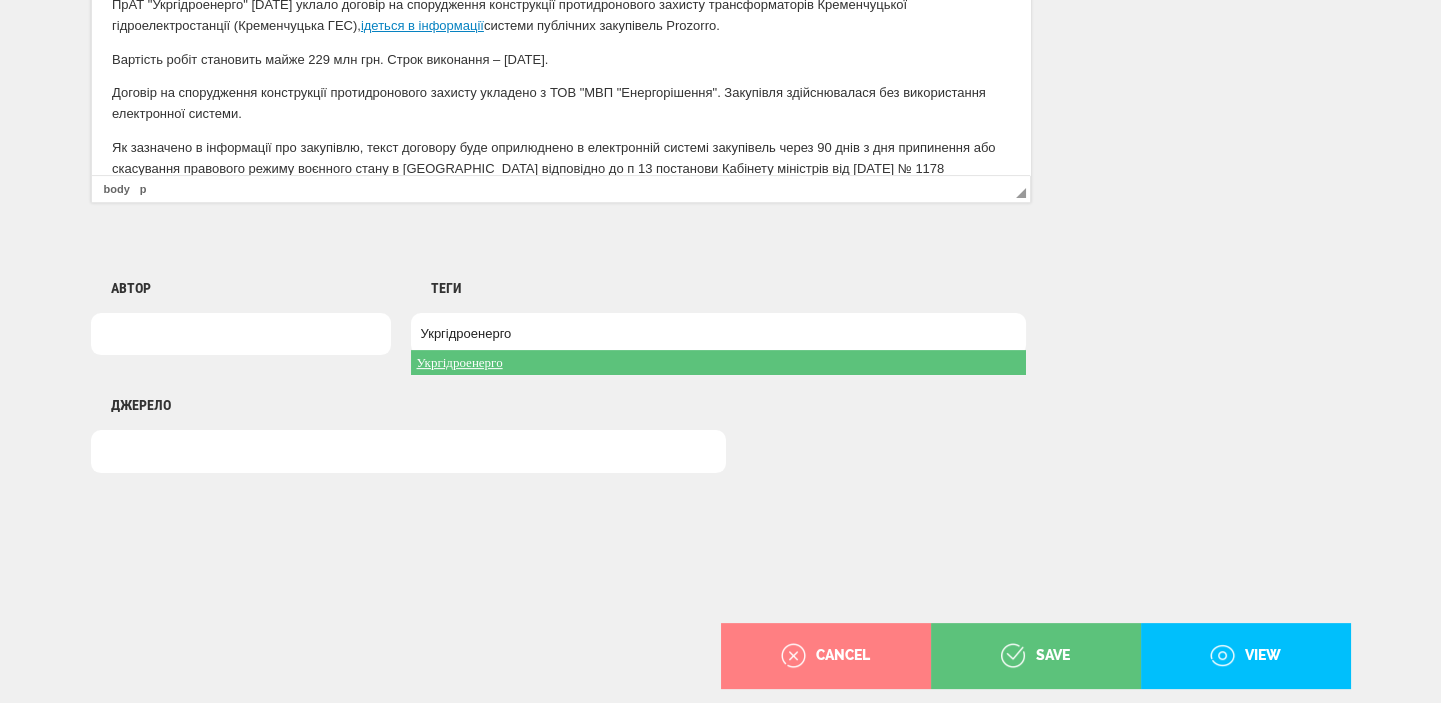 type on "Укргідроенерго" 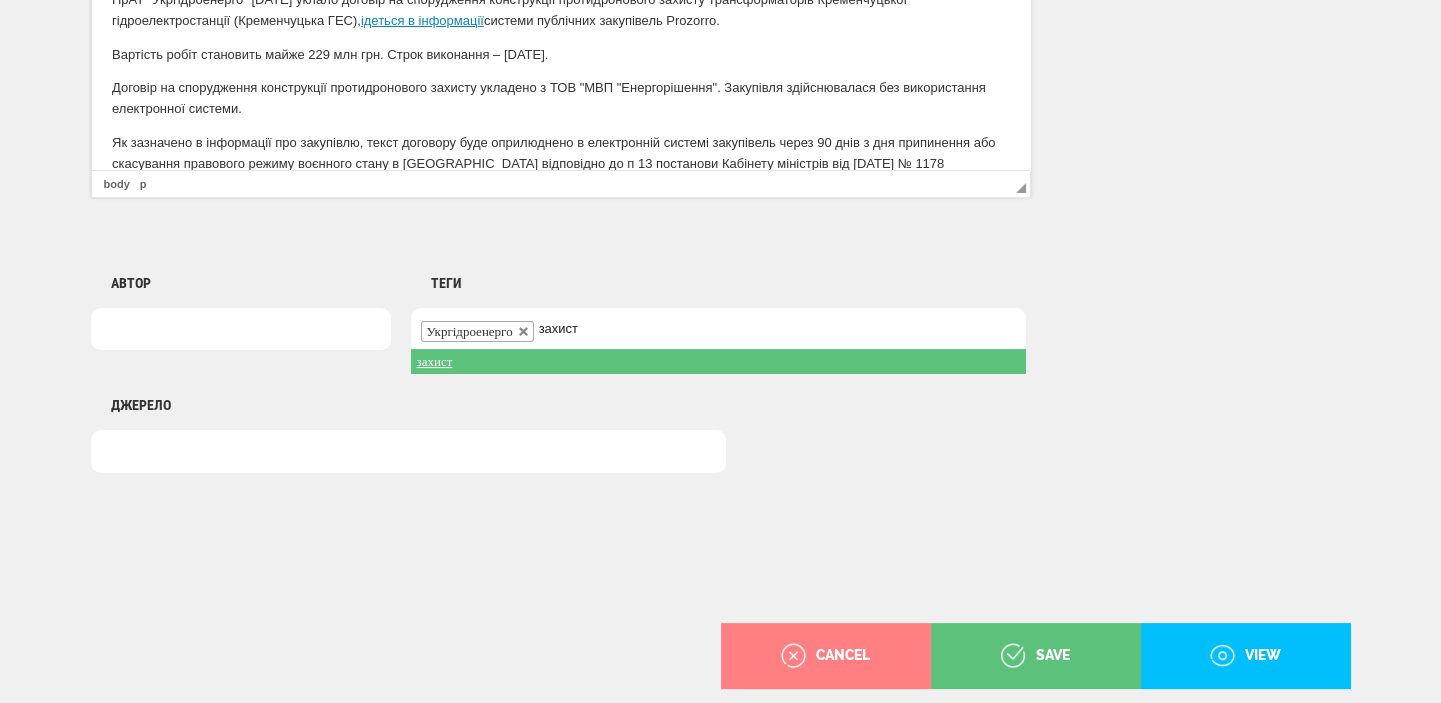 type on "захист" 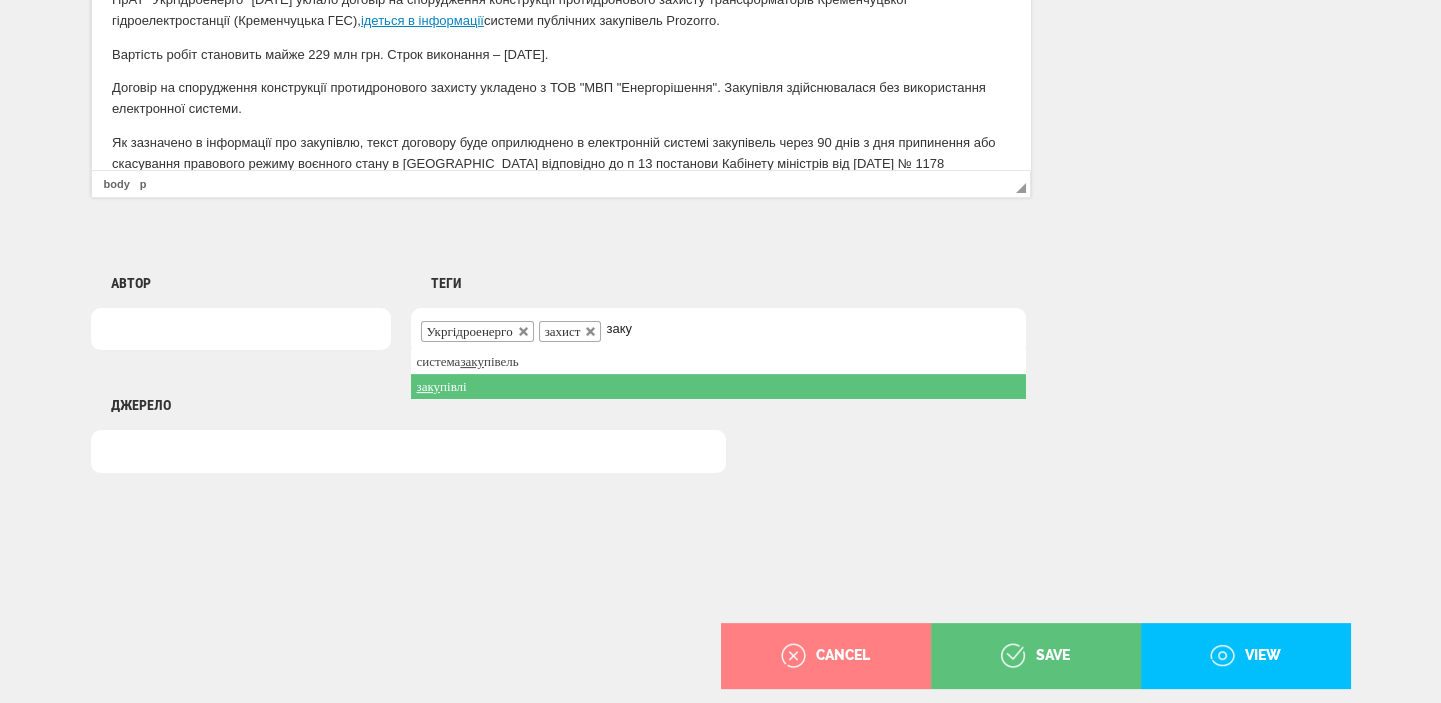 type on "заку" 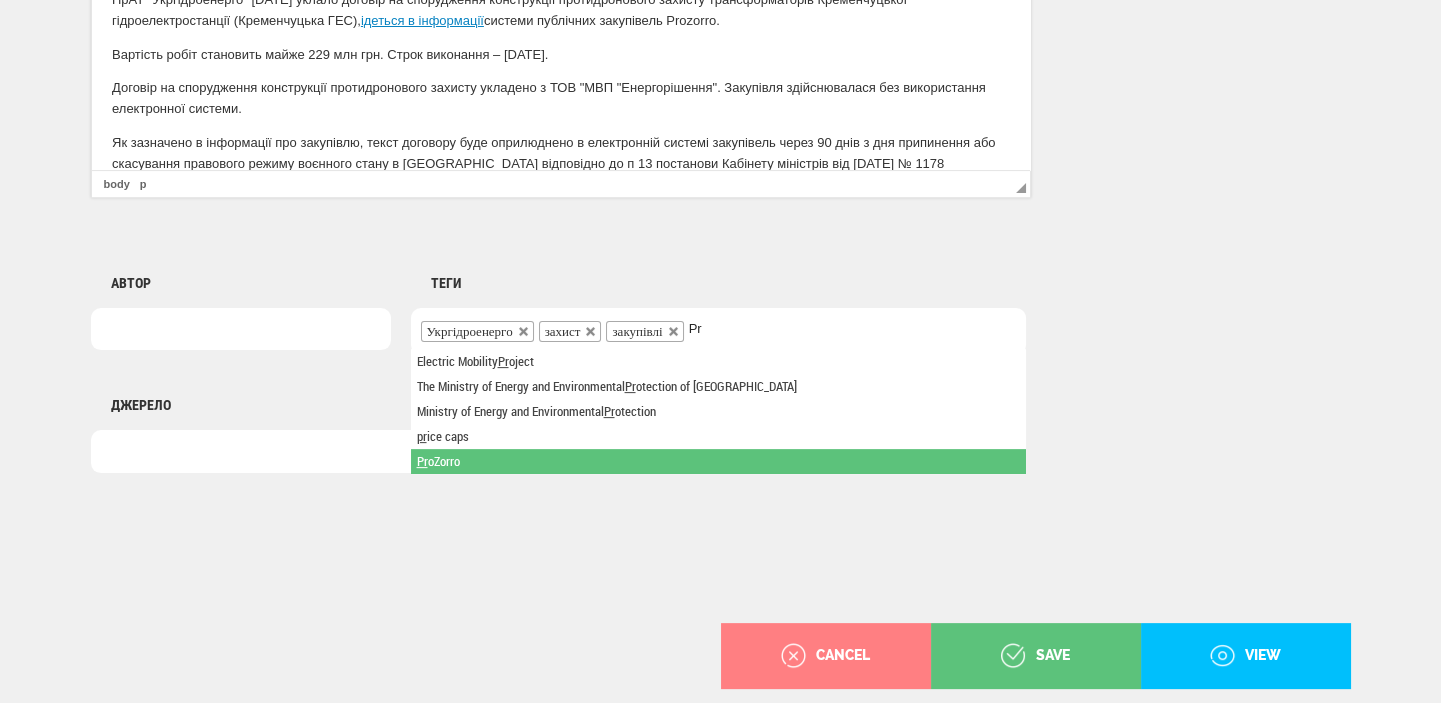 type on "Pr" 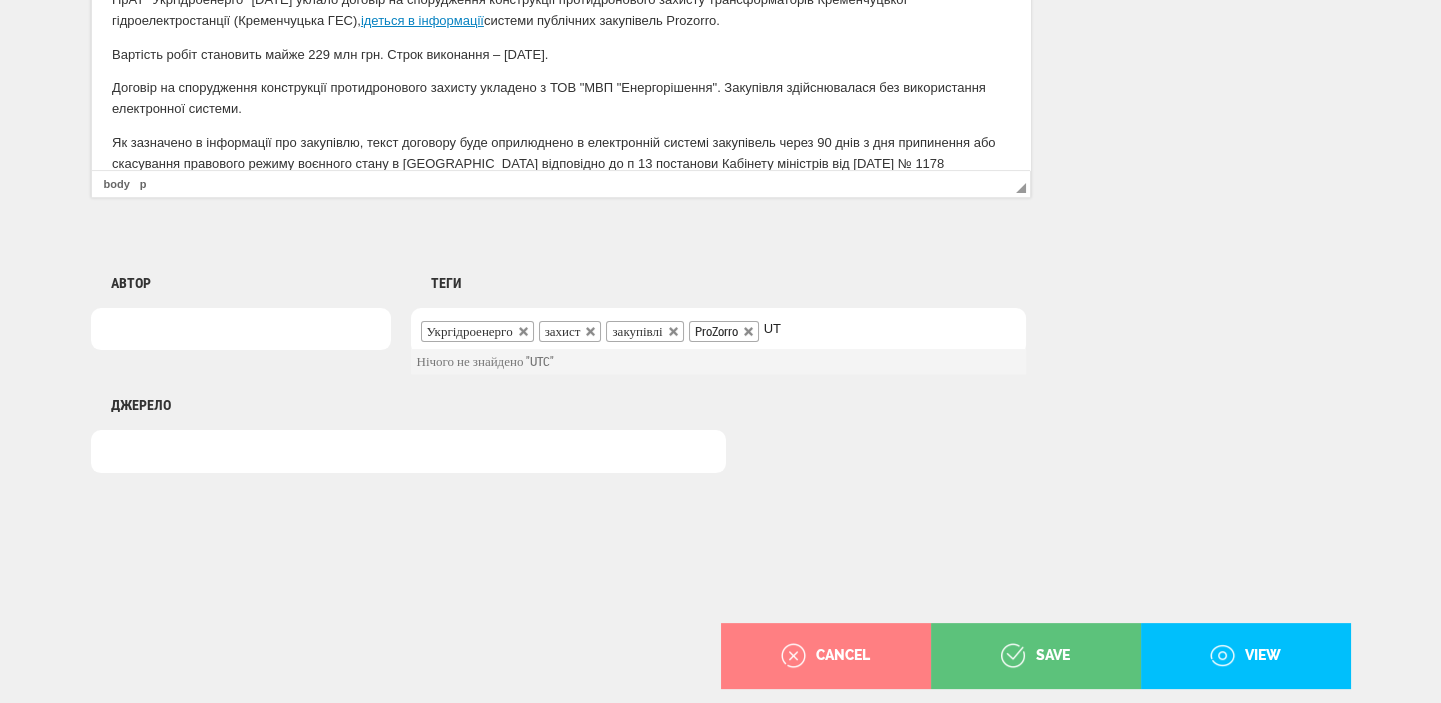 type on "U" 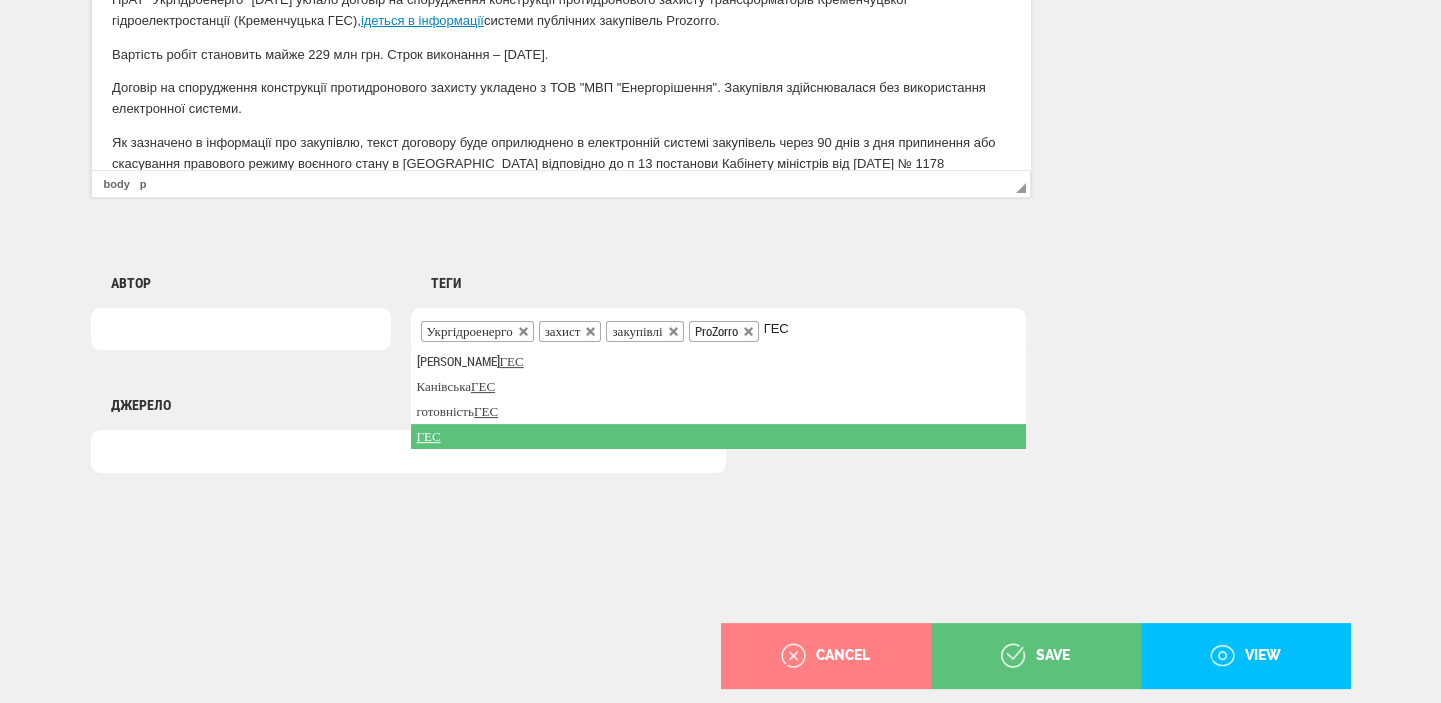 type on "ГЕС" 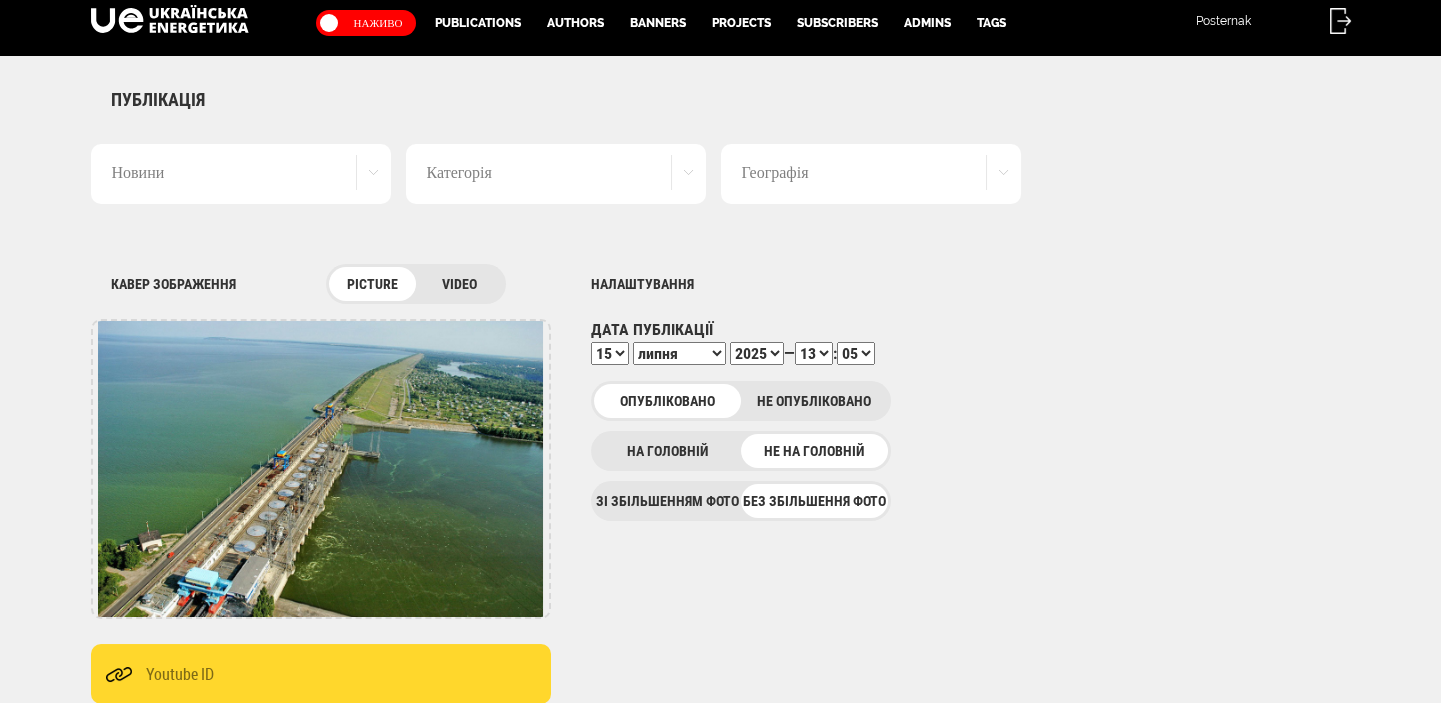 scroll, scrollTop: 0, scrollLeft: 0, axis: both 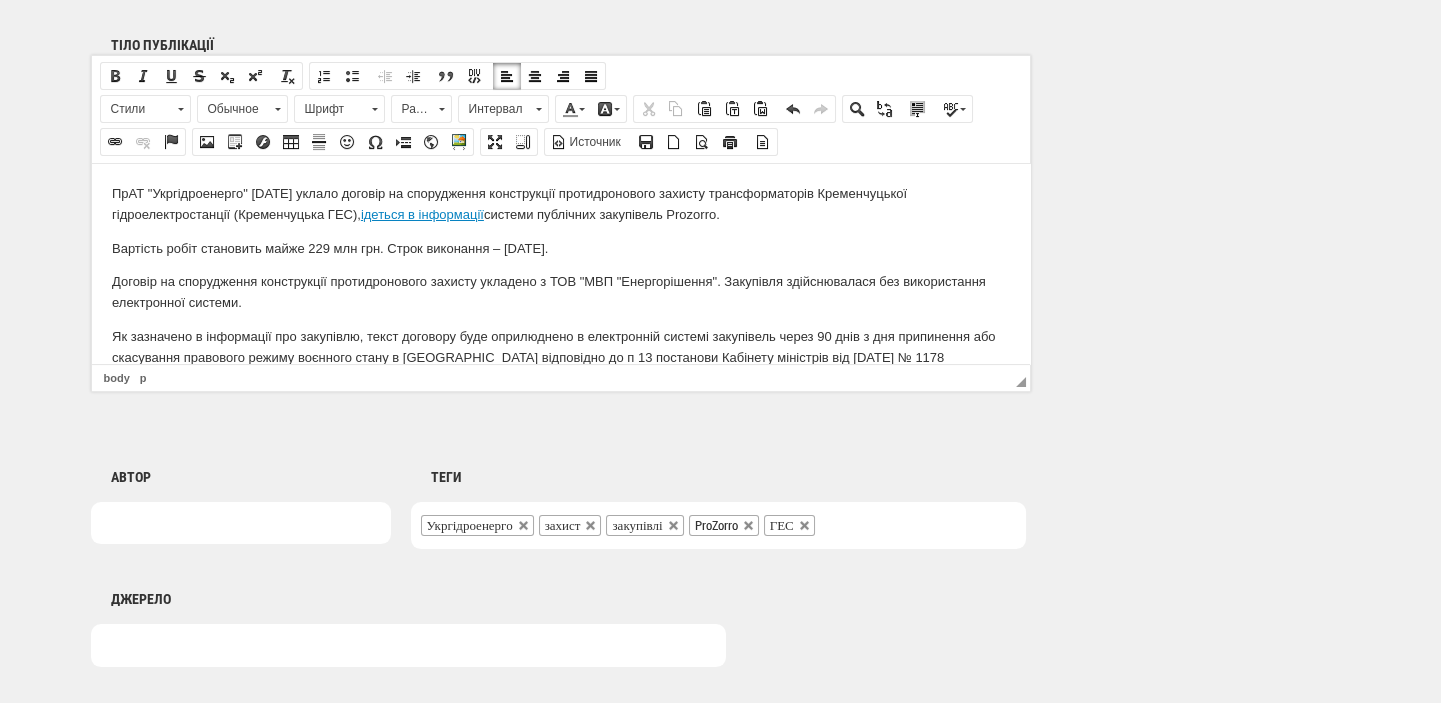 click at bounding box center (832, 523) 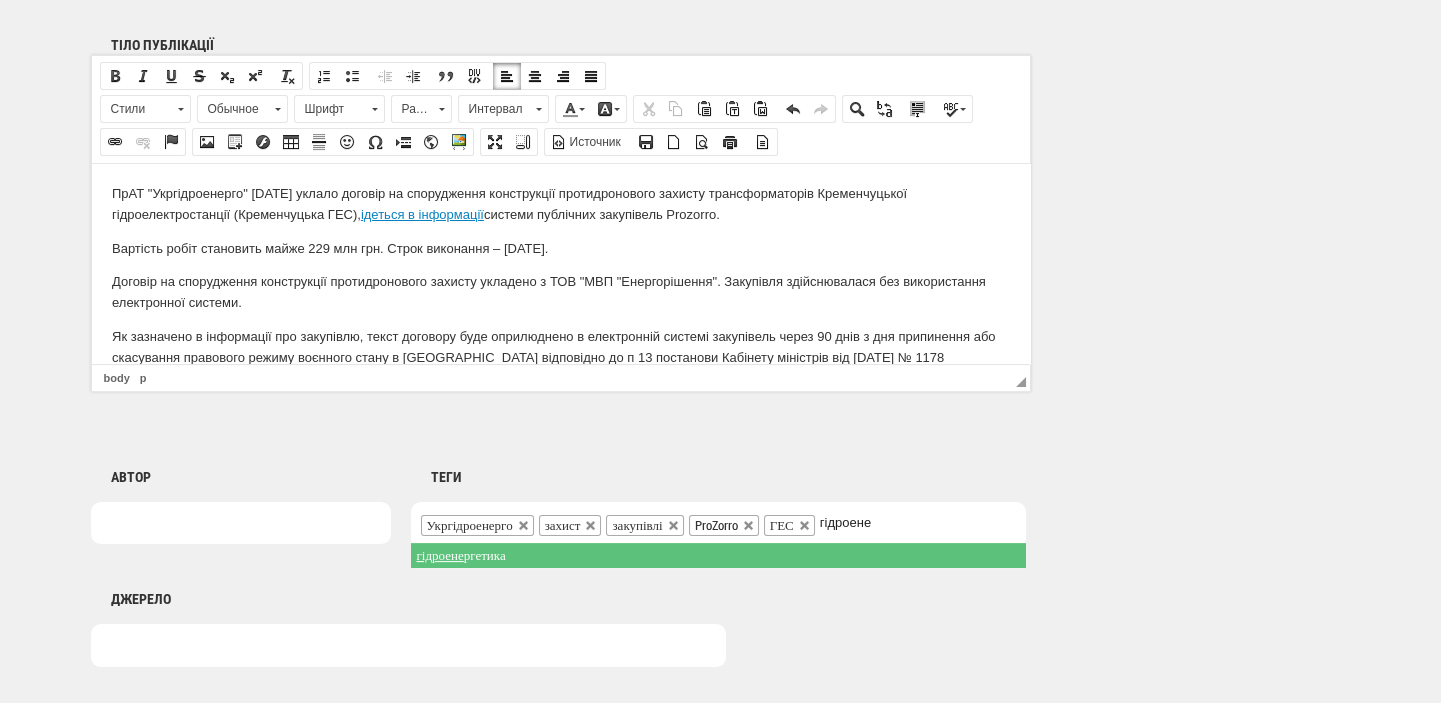 type on "гідроене" 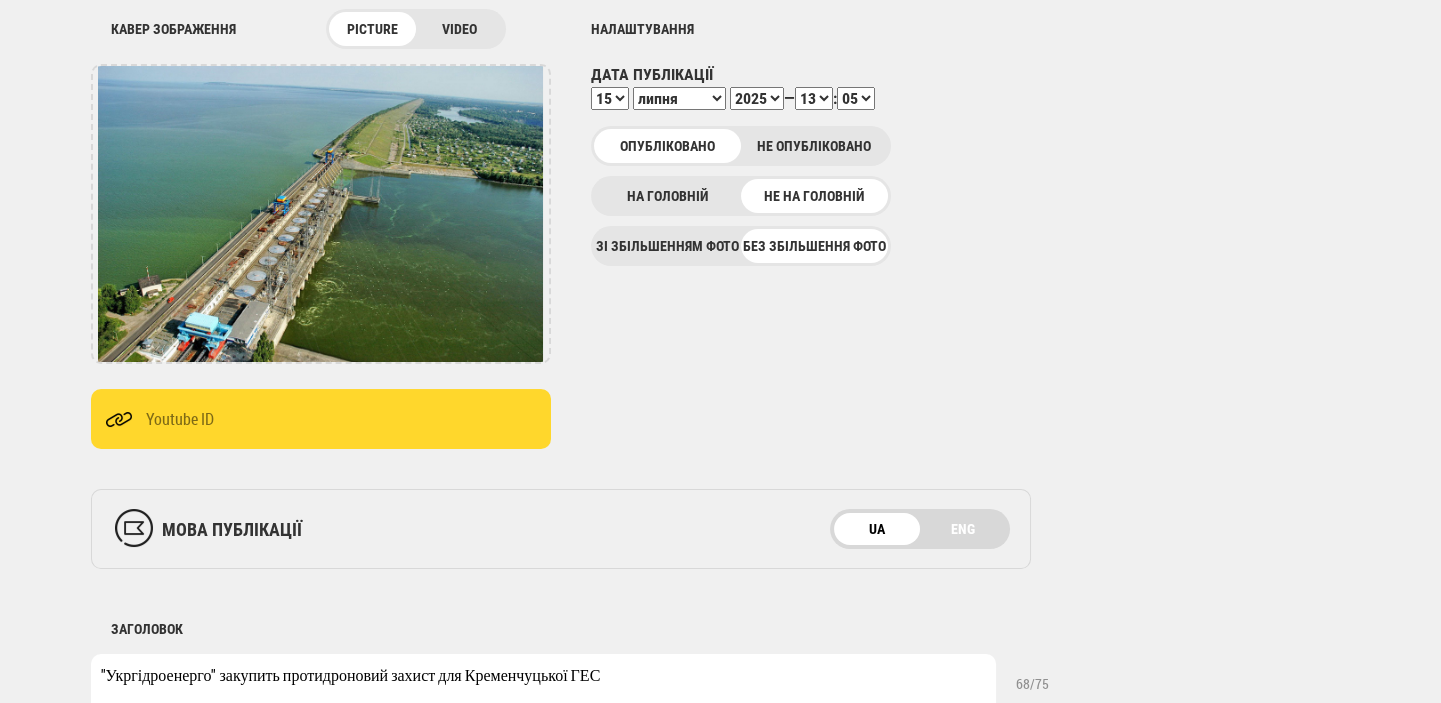 scroll, scrollTop: 225, scrollLeft: 0, axis: vertical 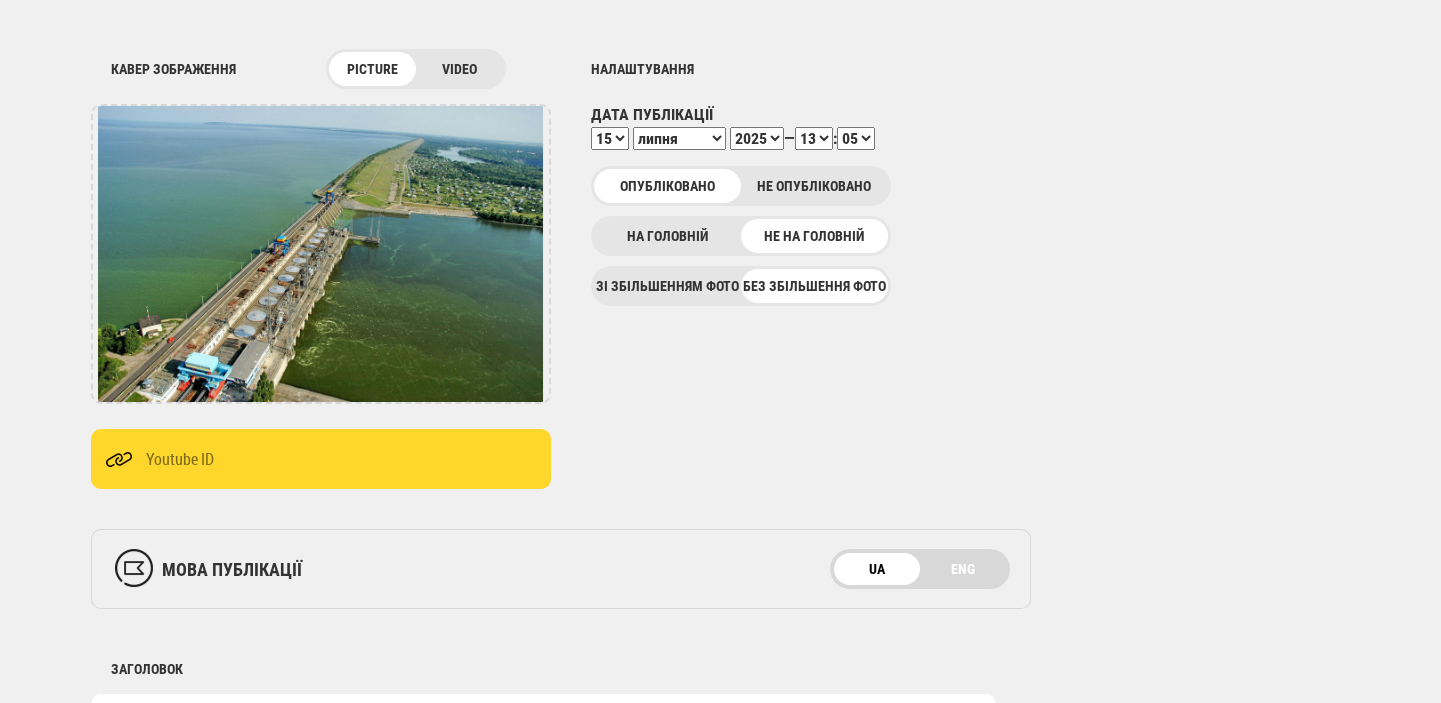 click on "00
01
02
03
04
05
06
07
08
09
10
11
12
13
14
15
16
17
18
19
20
21
22
23
24
25
26
27
28
29
30
31
32
33
34
35
36
37
38
39
40
41
42
43
44
45
46
47
48
49
50
51
52
53
54
55
56
57
58
59" at bounding box center [856, 138] 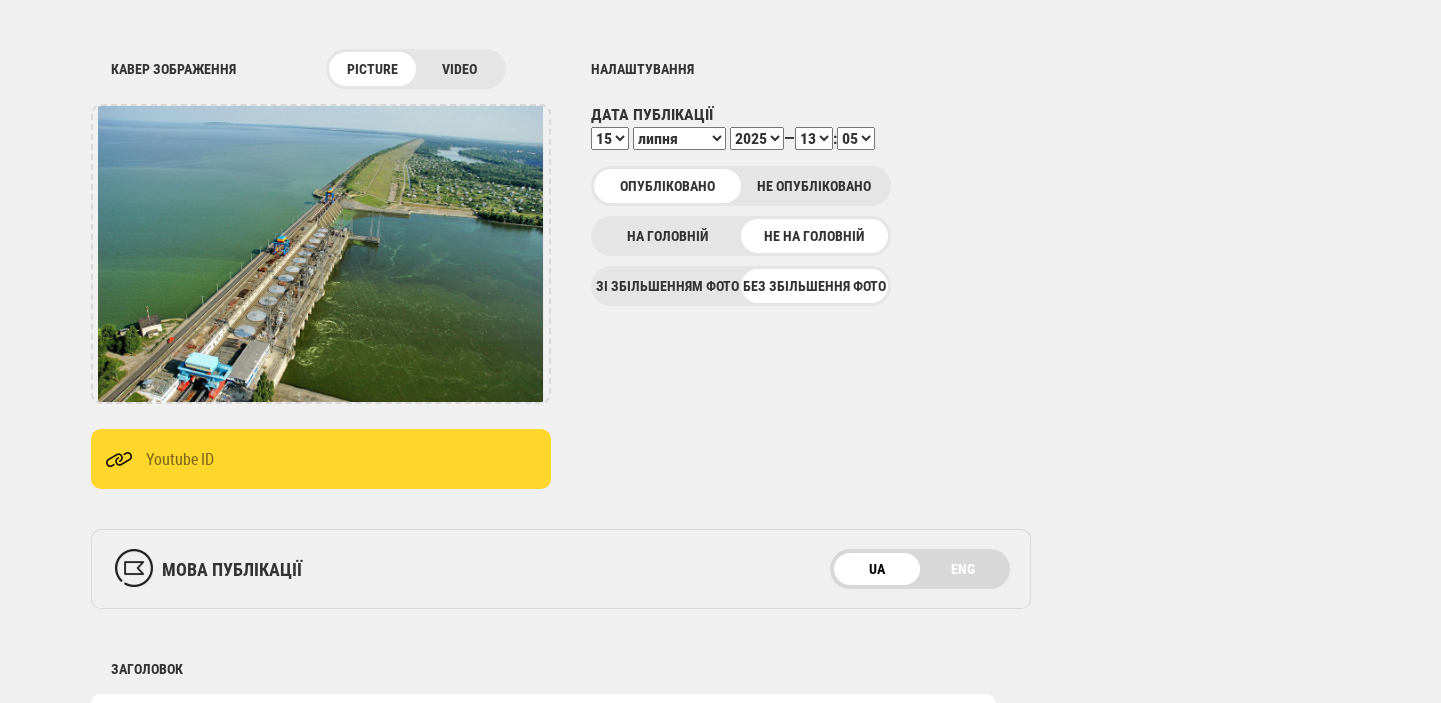 select on "07" 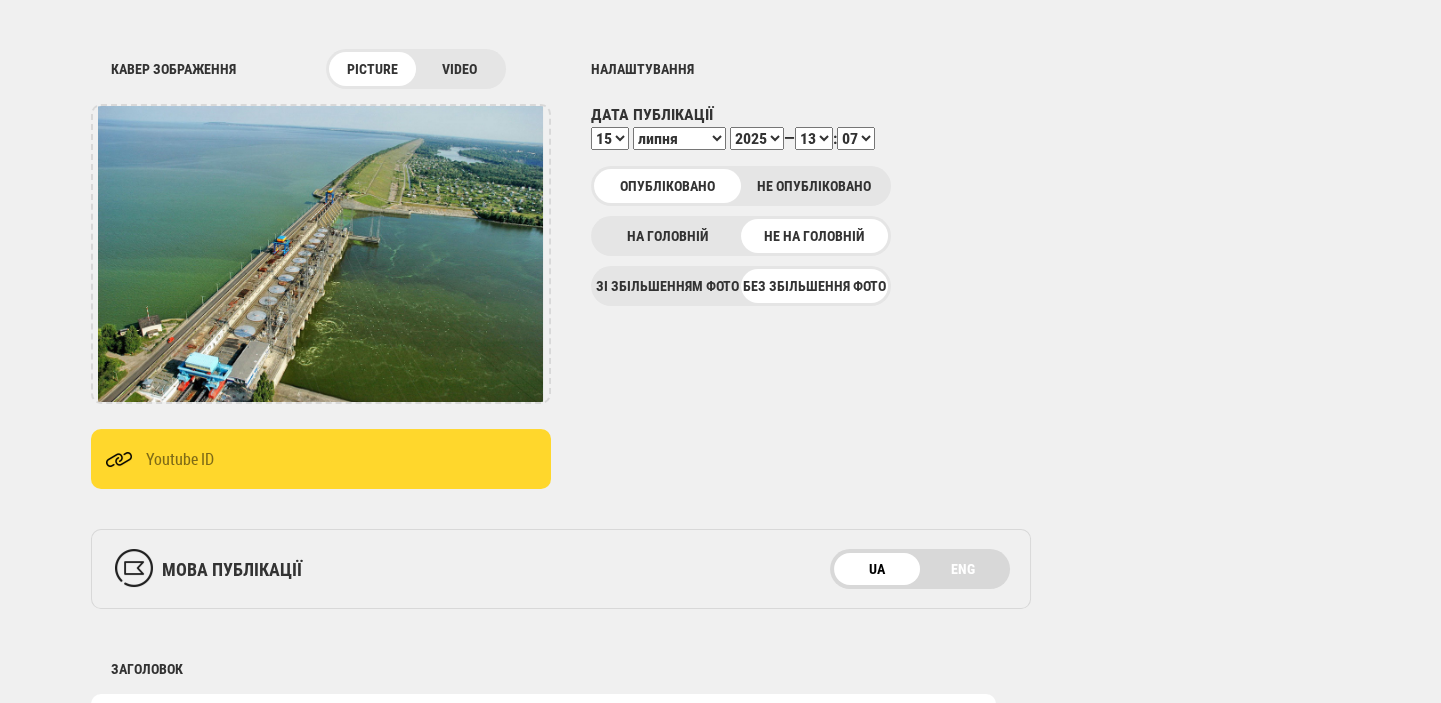 click on "00
01
02
03
04
05
06
07
08
09
10
11
12
13
14
15
16
17
18
19
20
21
22
23
24
25
26
27
28
29
30
31
32
33
34
35
36
37
38
39
40
41
42
43
44
45
46
47
48
49
50
51
52
53
54
55
56
57
58
59" at bounding box center (856, 138) 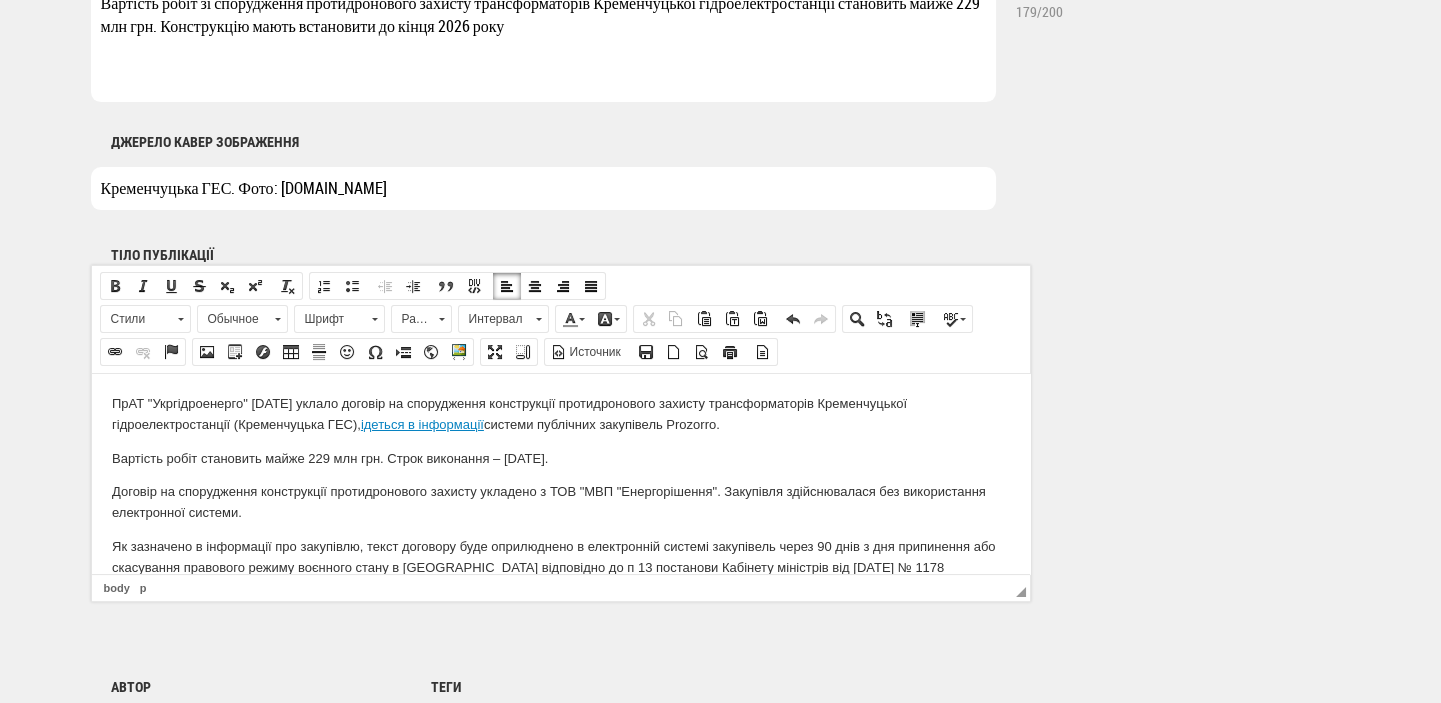 scroll, scrollTop: 1498, scrollLeft: 0, axis: vertical 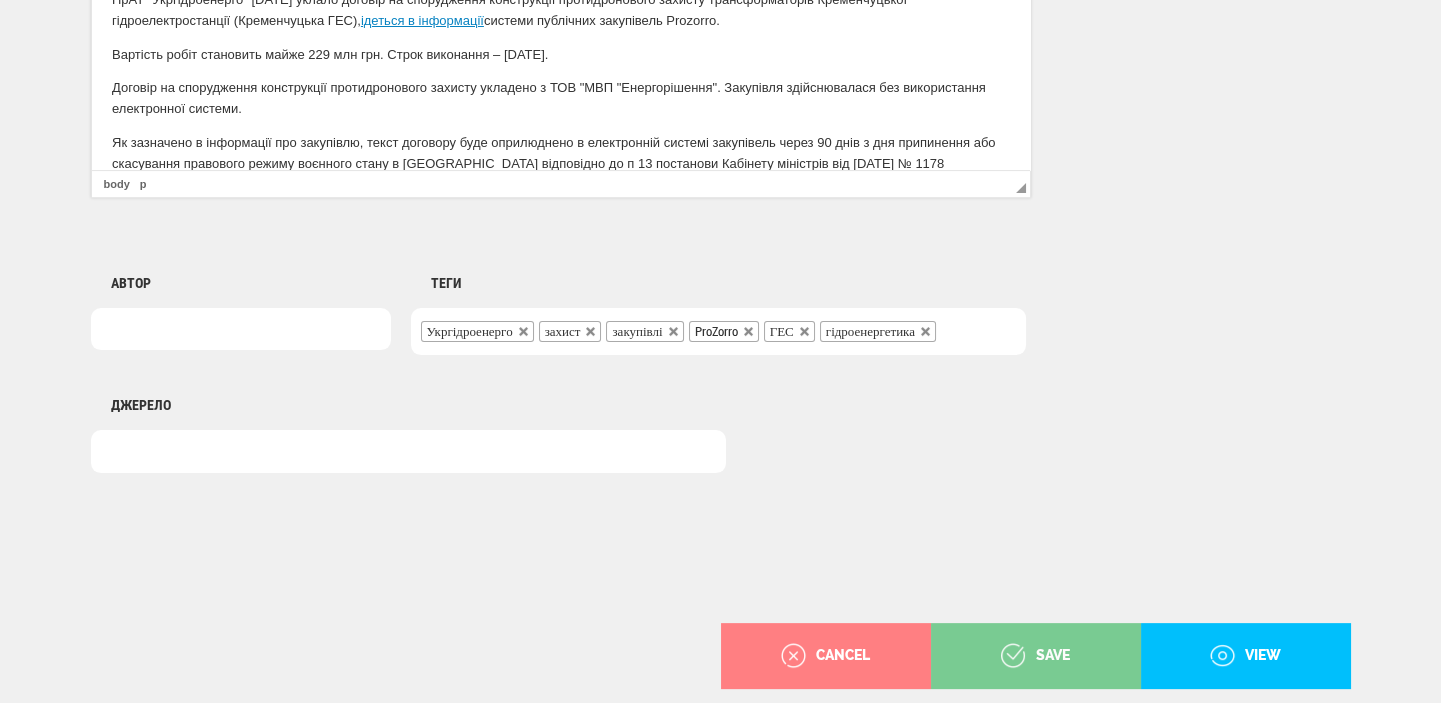 click on "save" at bounding box center (1035, 656) 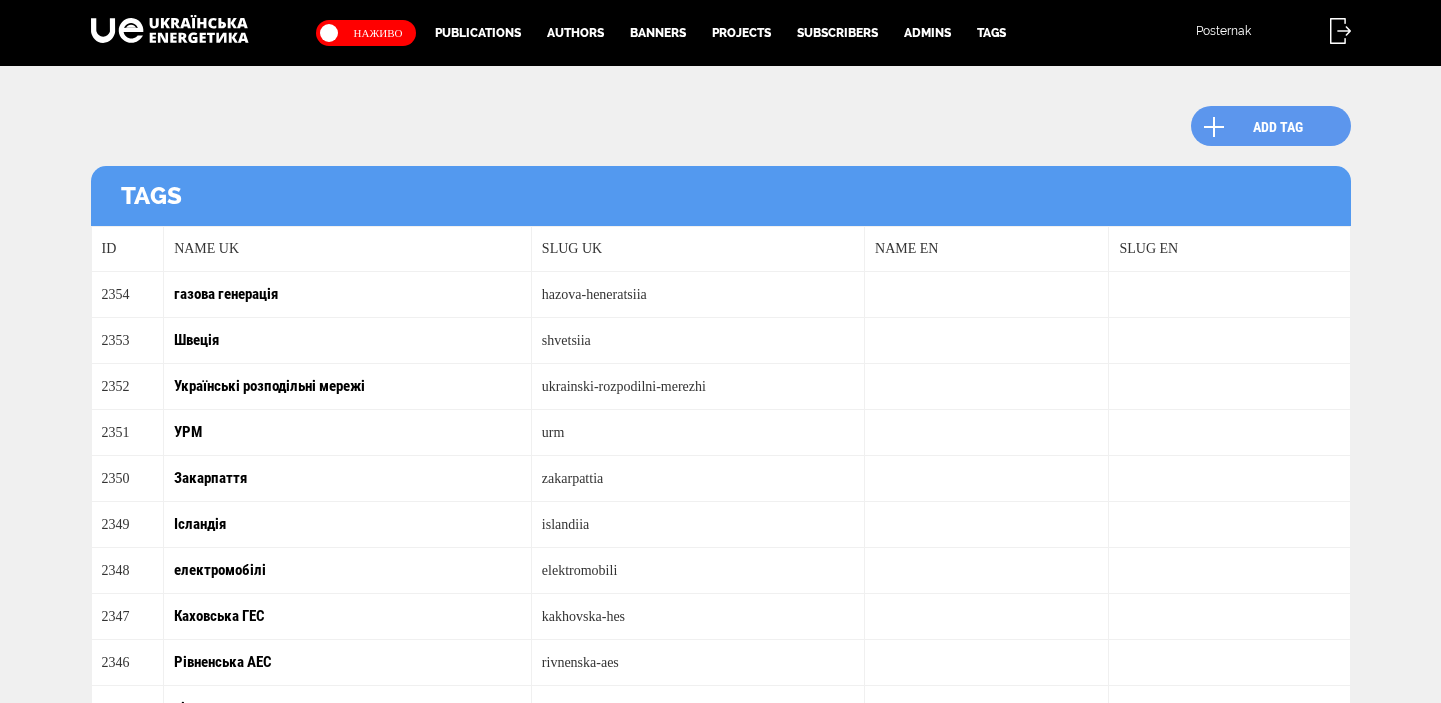 scroll, scrollTop: 0, scrollLeft: 0, axis: both 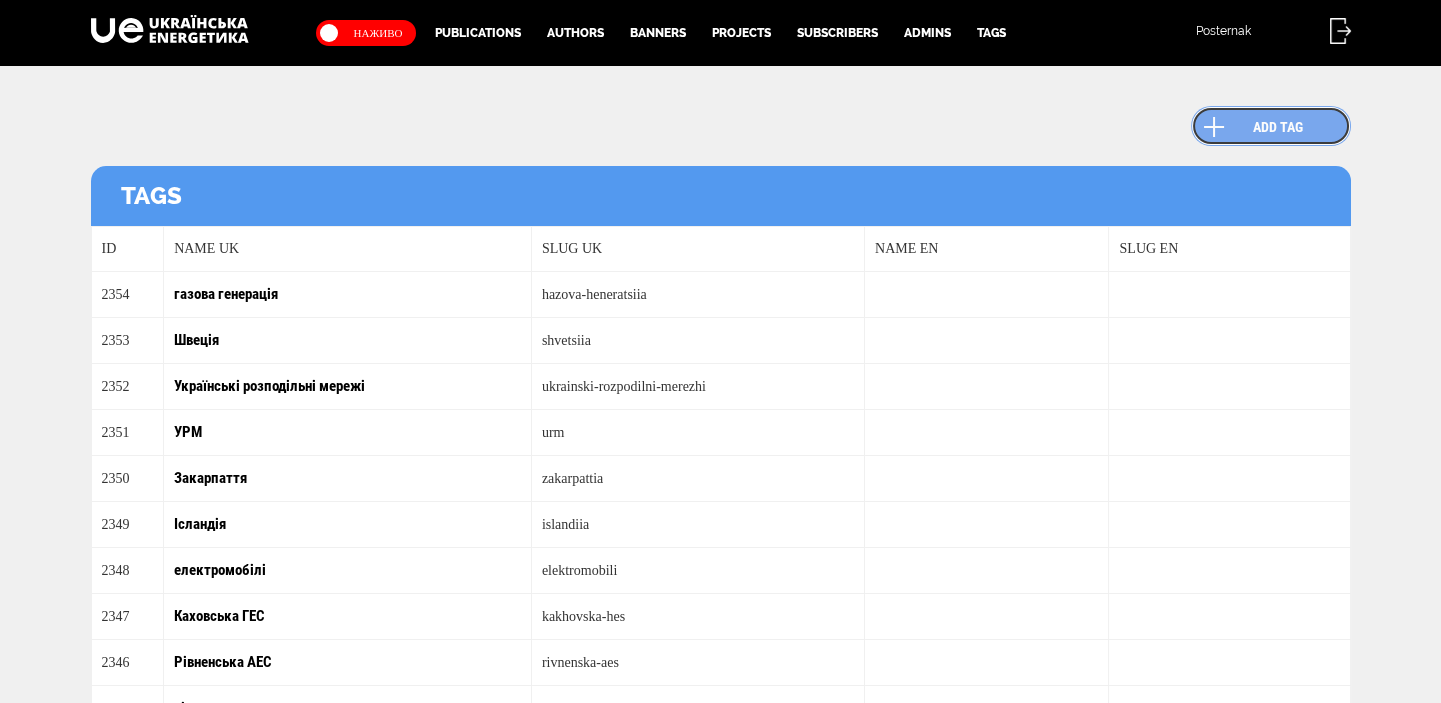 drag, startPoint x: 1320, startPoint y: 124, endPoint x: 1302, endPoint y: 129, distance: 18.681541 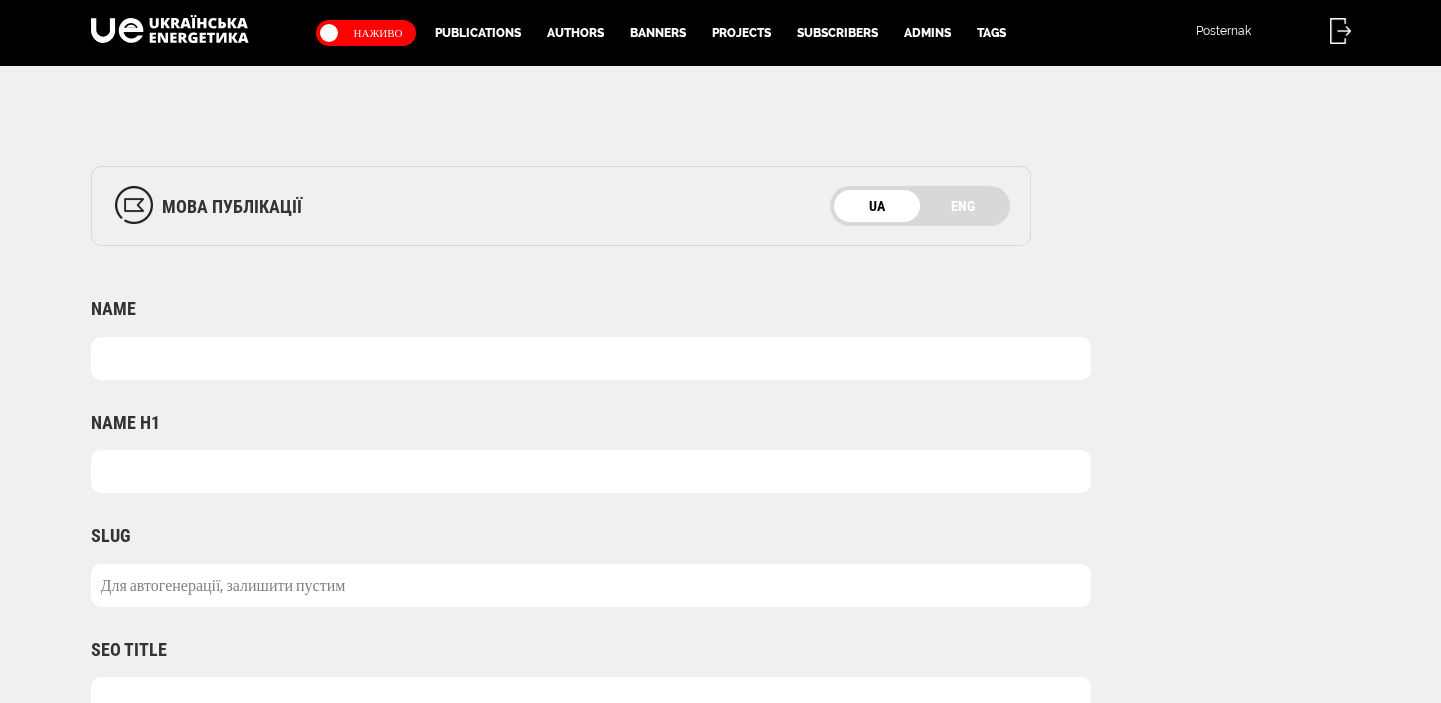 scroll, scrollTop: 0, scrollLeft: 0, axis: both 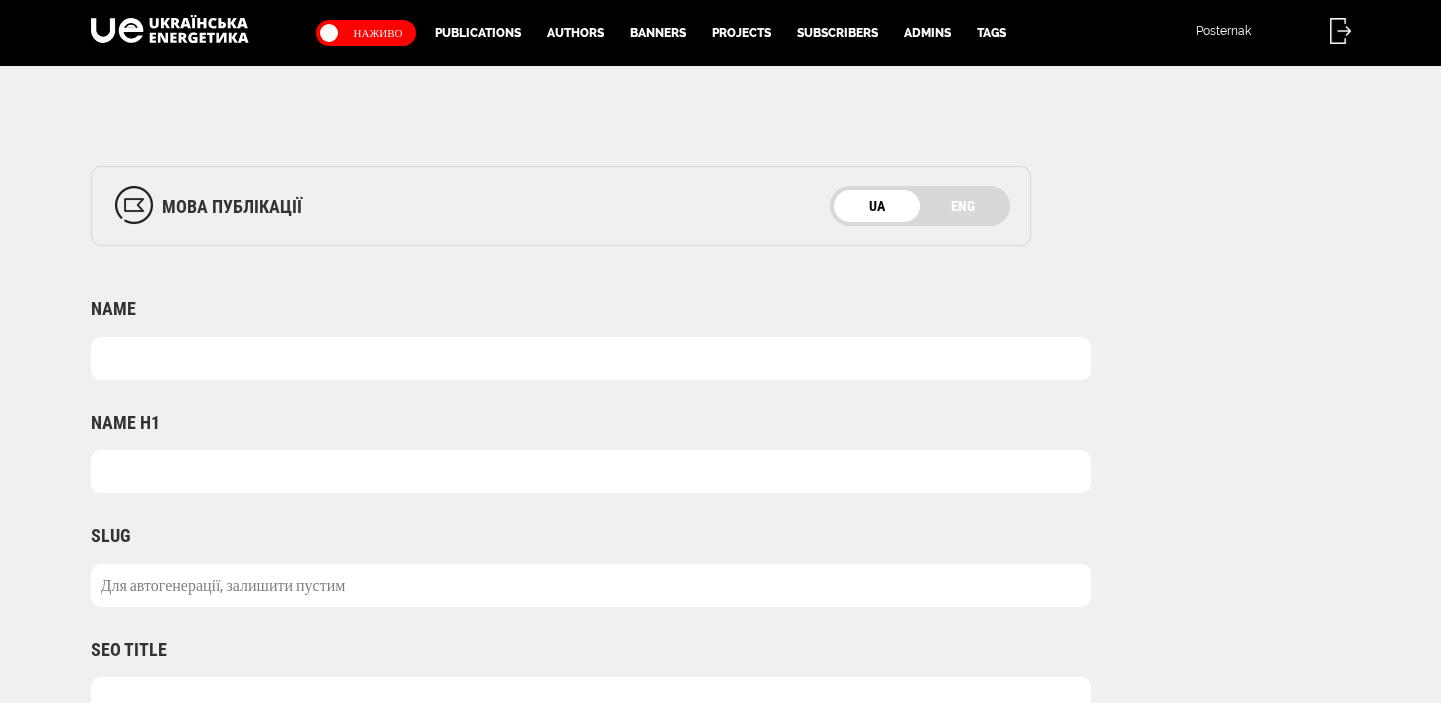 click at bounding box center [591, 358] 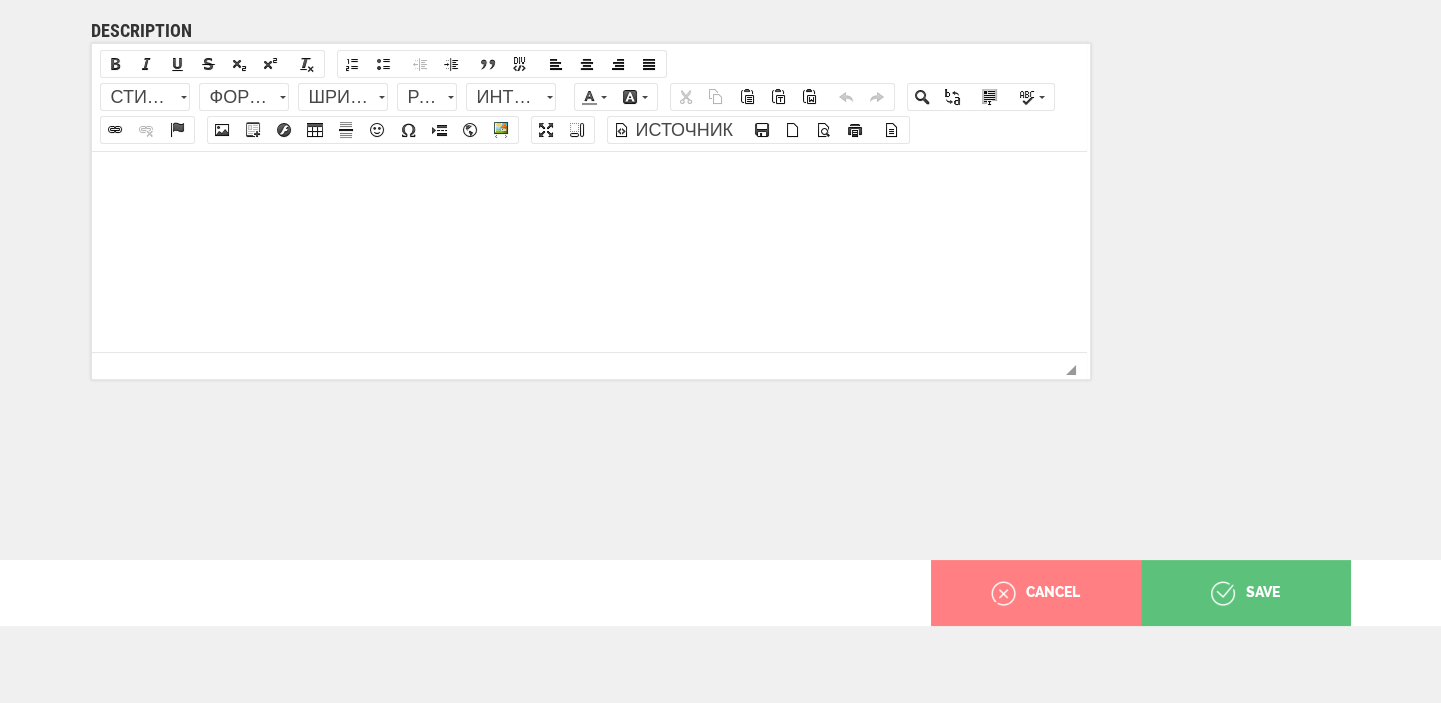 scroll, scrollTop: 881, scrollLeft: 0, axis: vertical 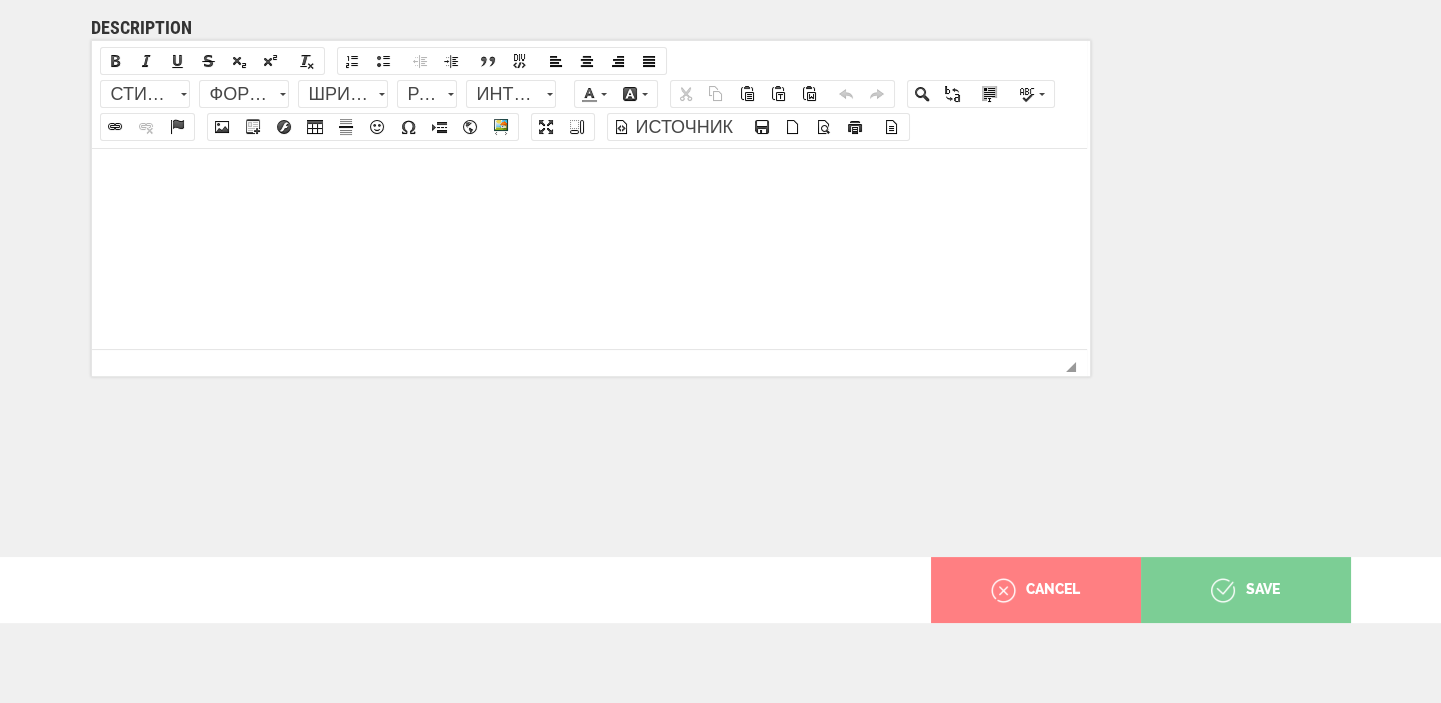 type on "Креманчуцька ГЕС" 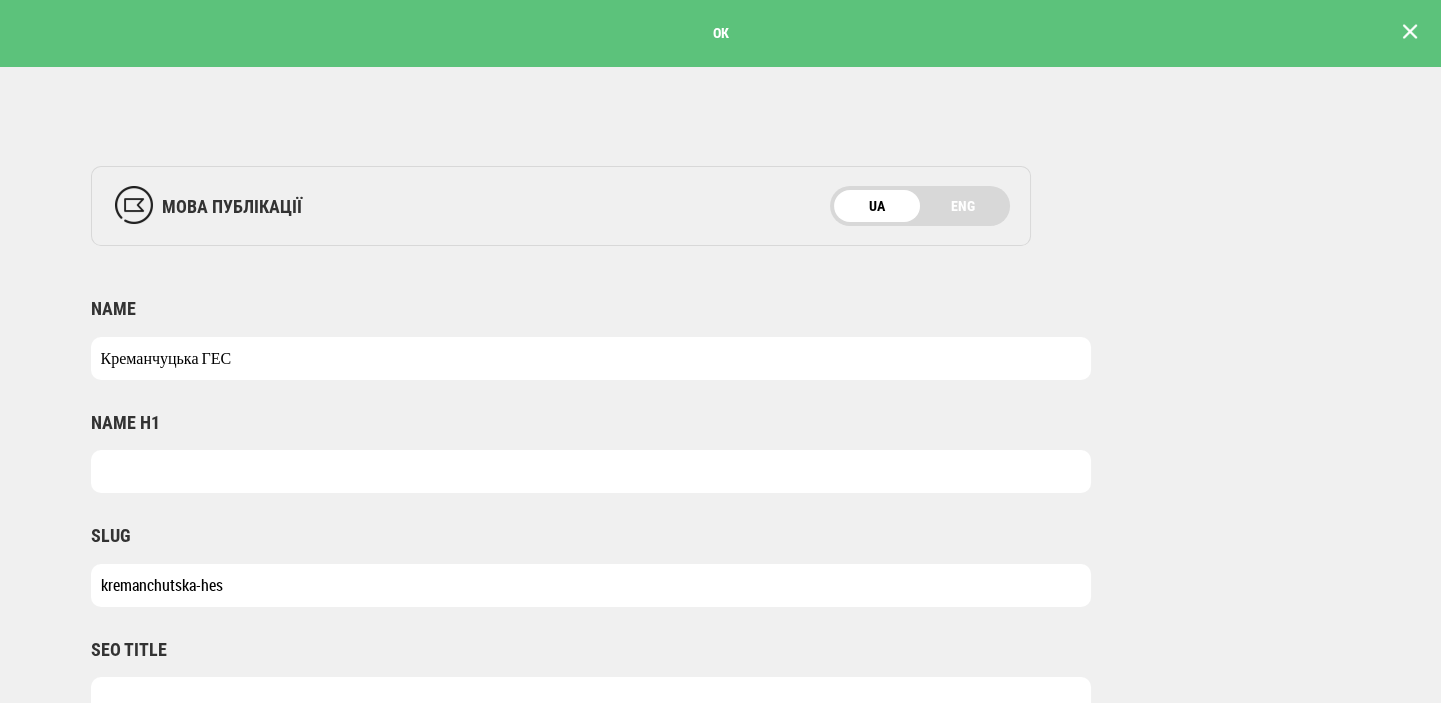 scroll, scrollTop: 0, scrollLeft: 0, axis: both 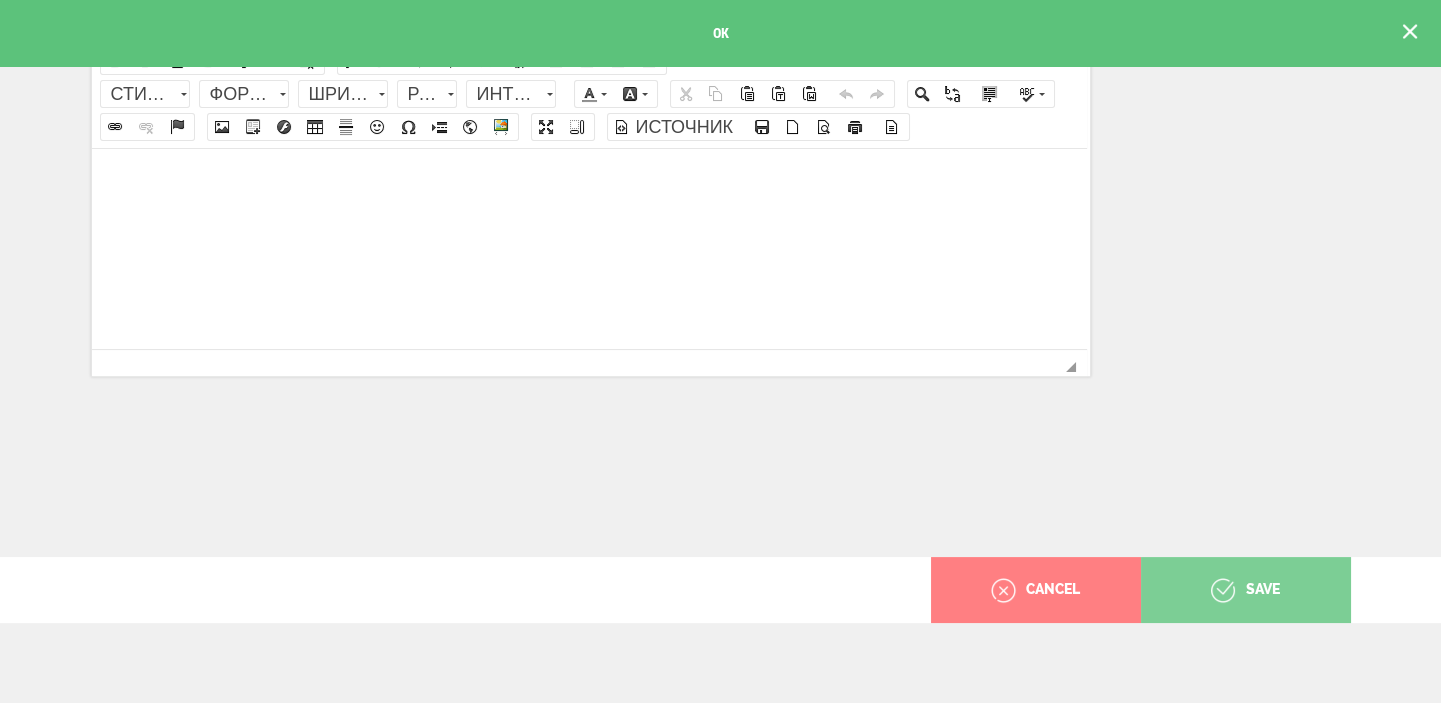type on "Кременчуцька ГЕС" 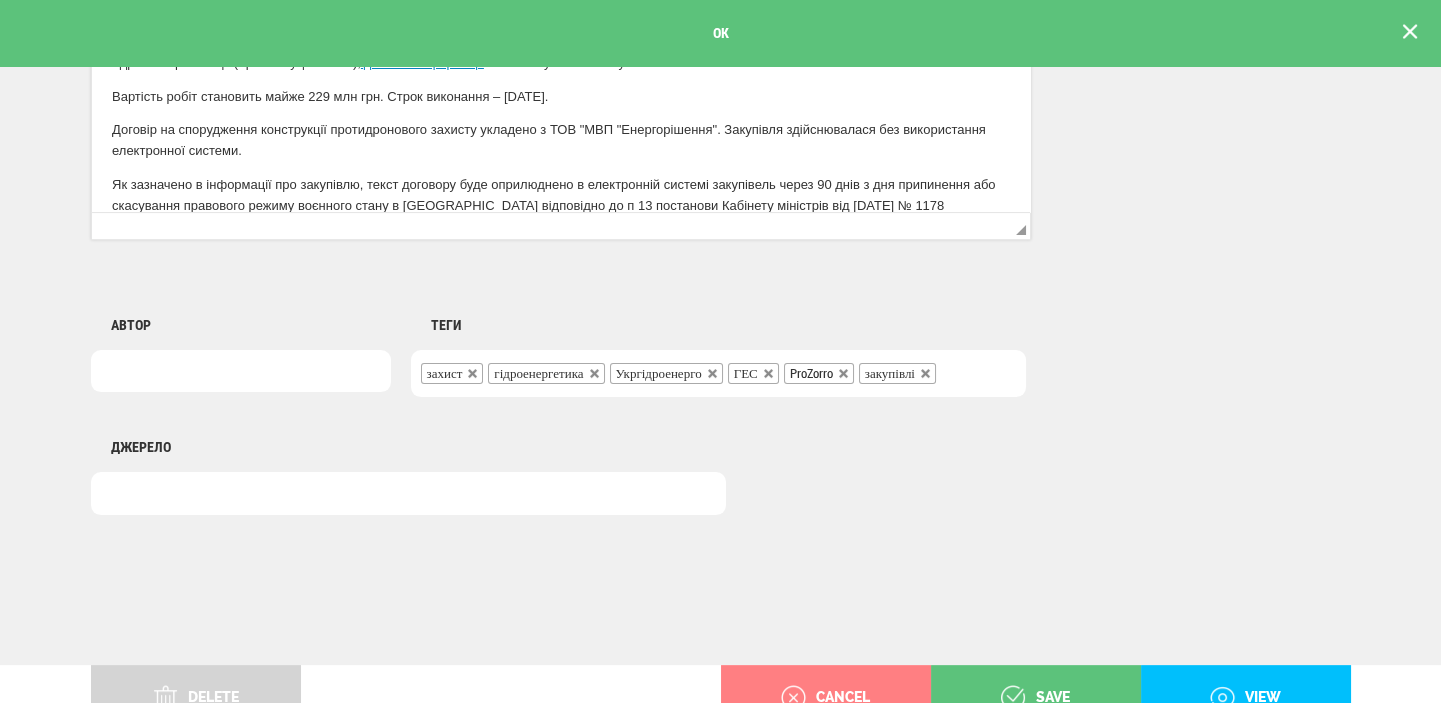 scroll, scrollTop: 1484, scrollLeft: 0, axis: vertical 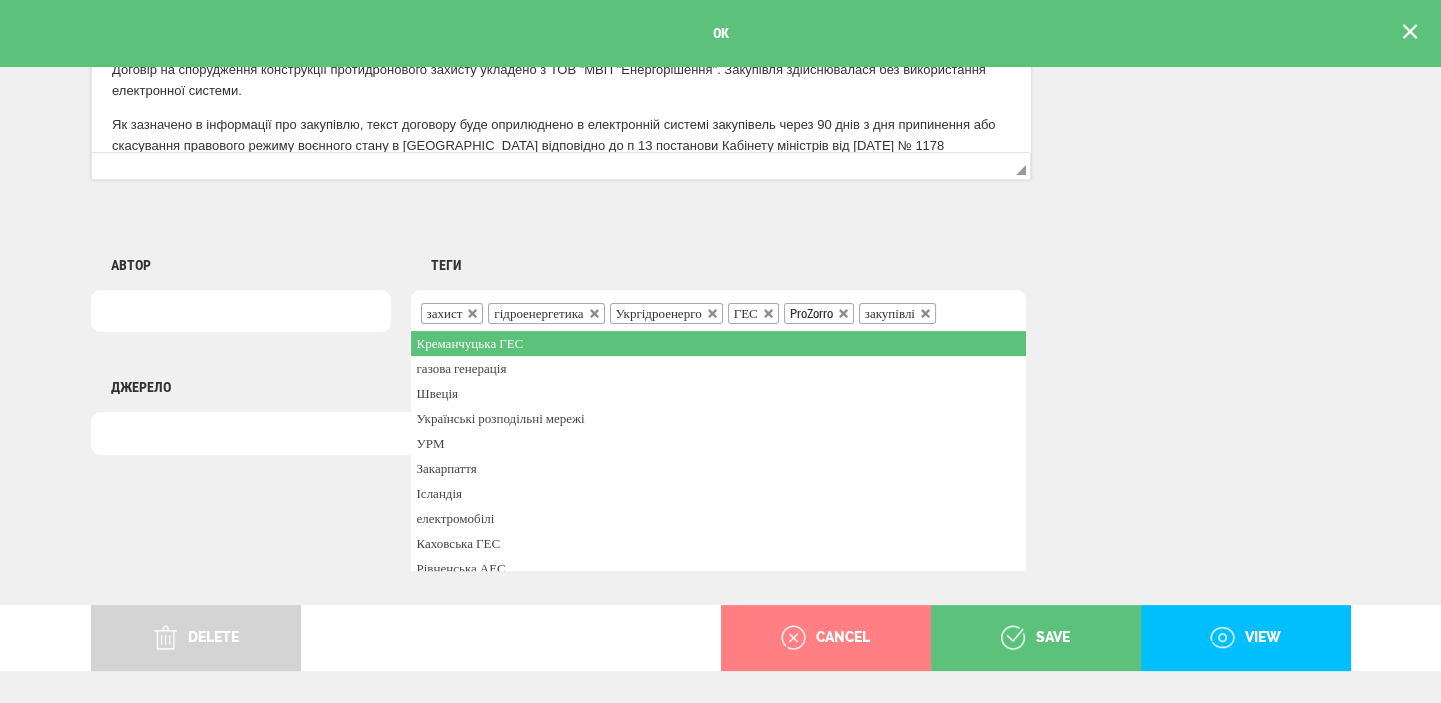 click at bounding box center [953, 311] 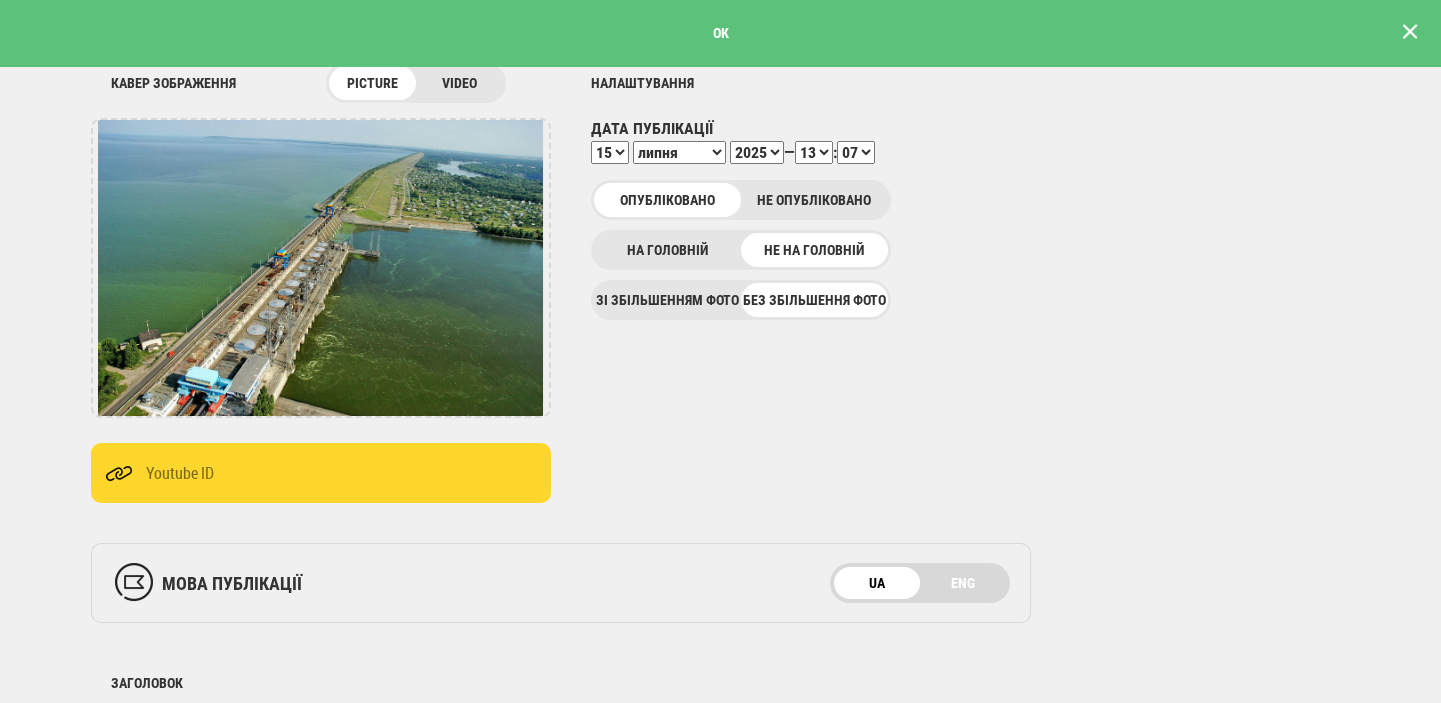 scroll, scrollTop: 0, scrollLeft: 0, axis: both 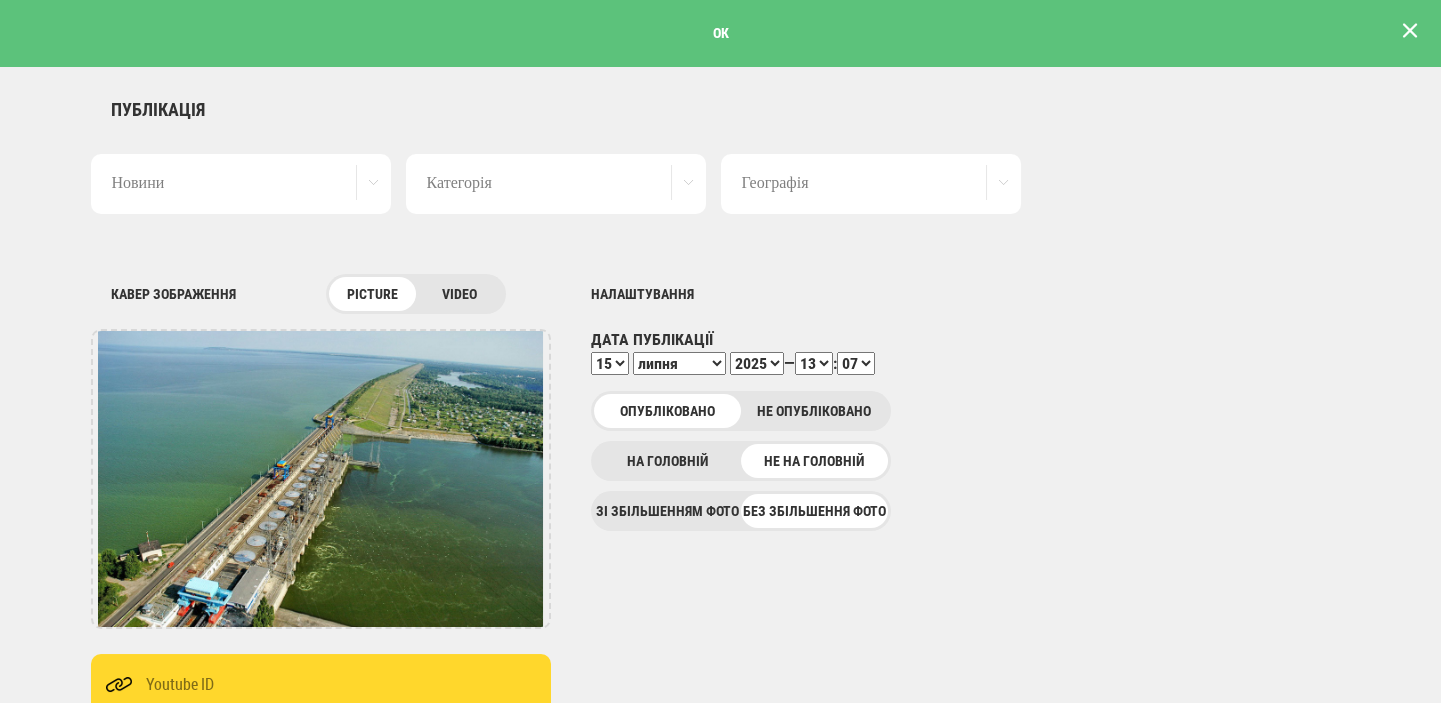 type on "Крема" 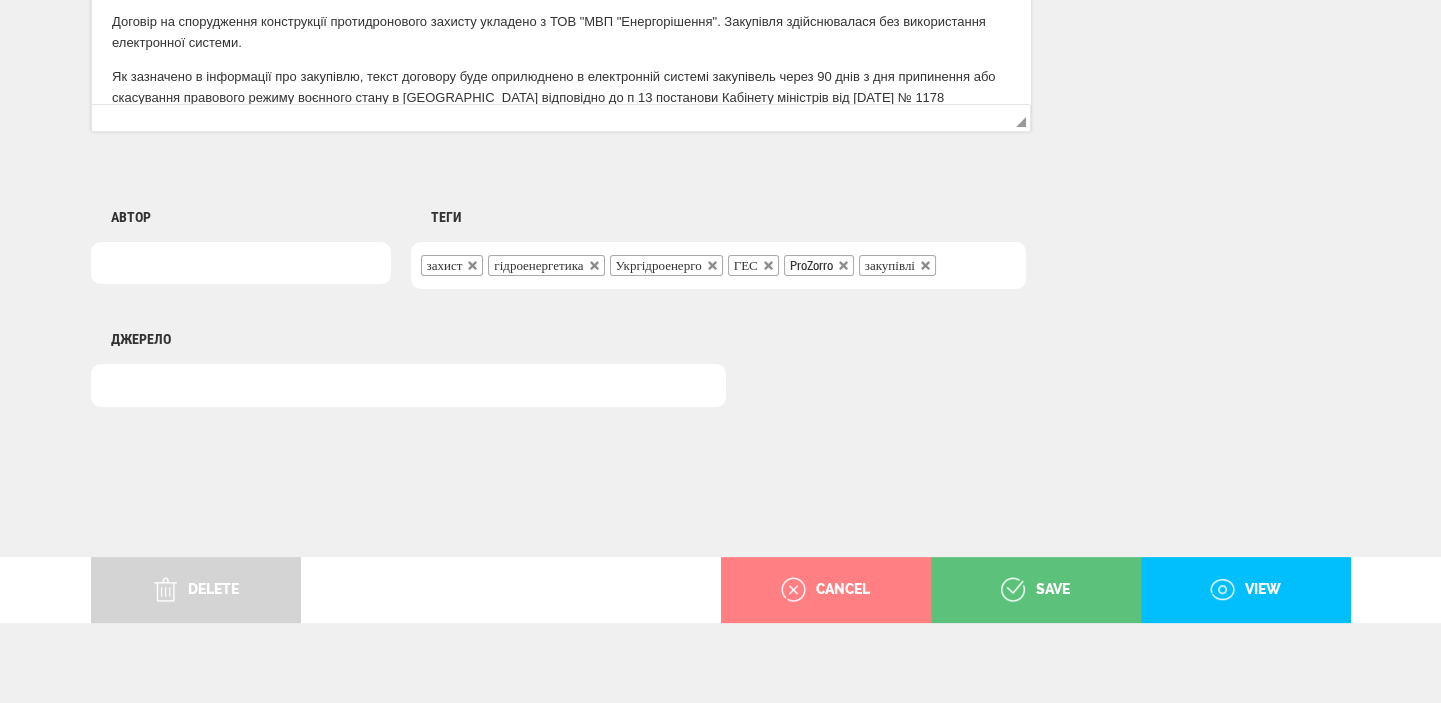 scroll, scrollTop: 1564, scrollLeft: 0, axis: vertical 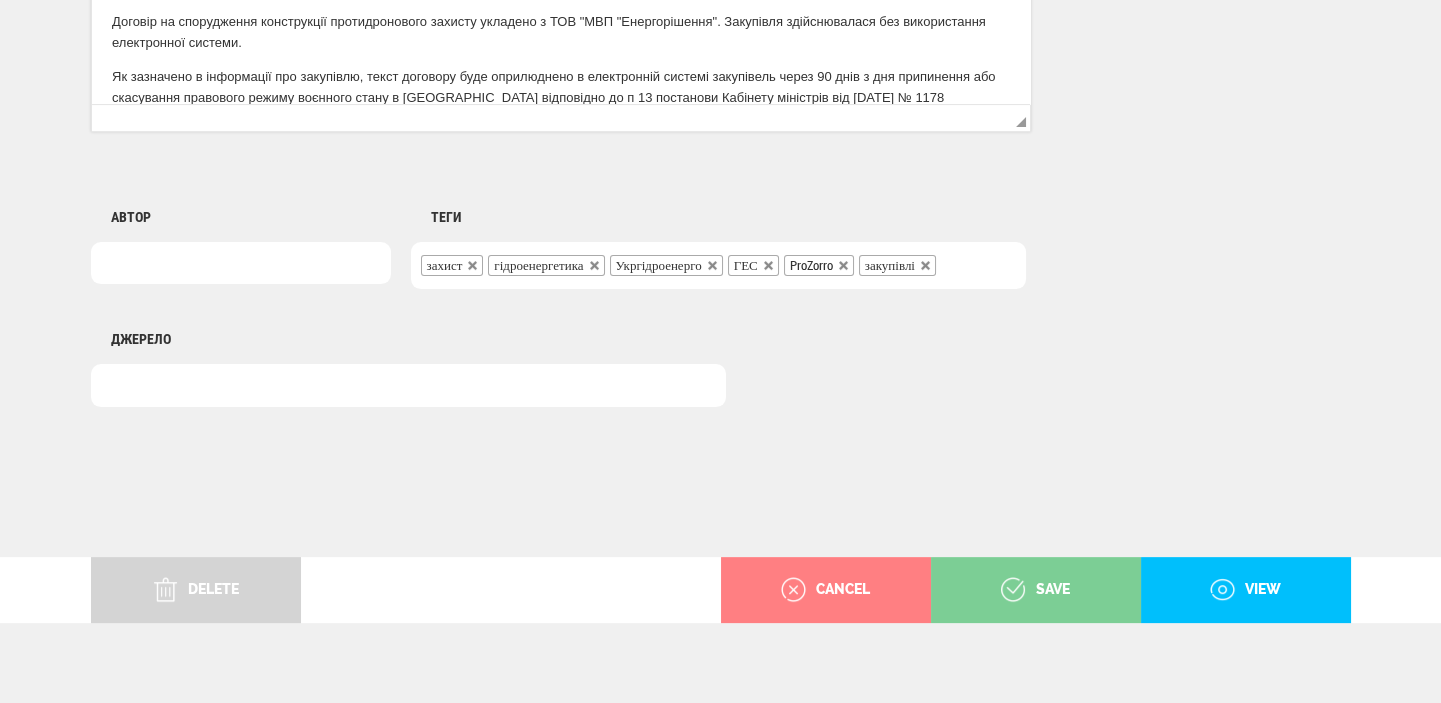 click on "save" at bounding box center (1035, 590) 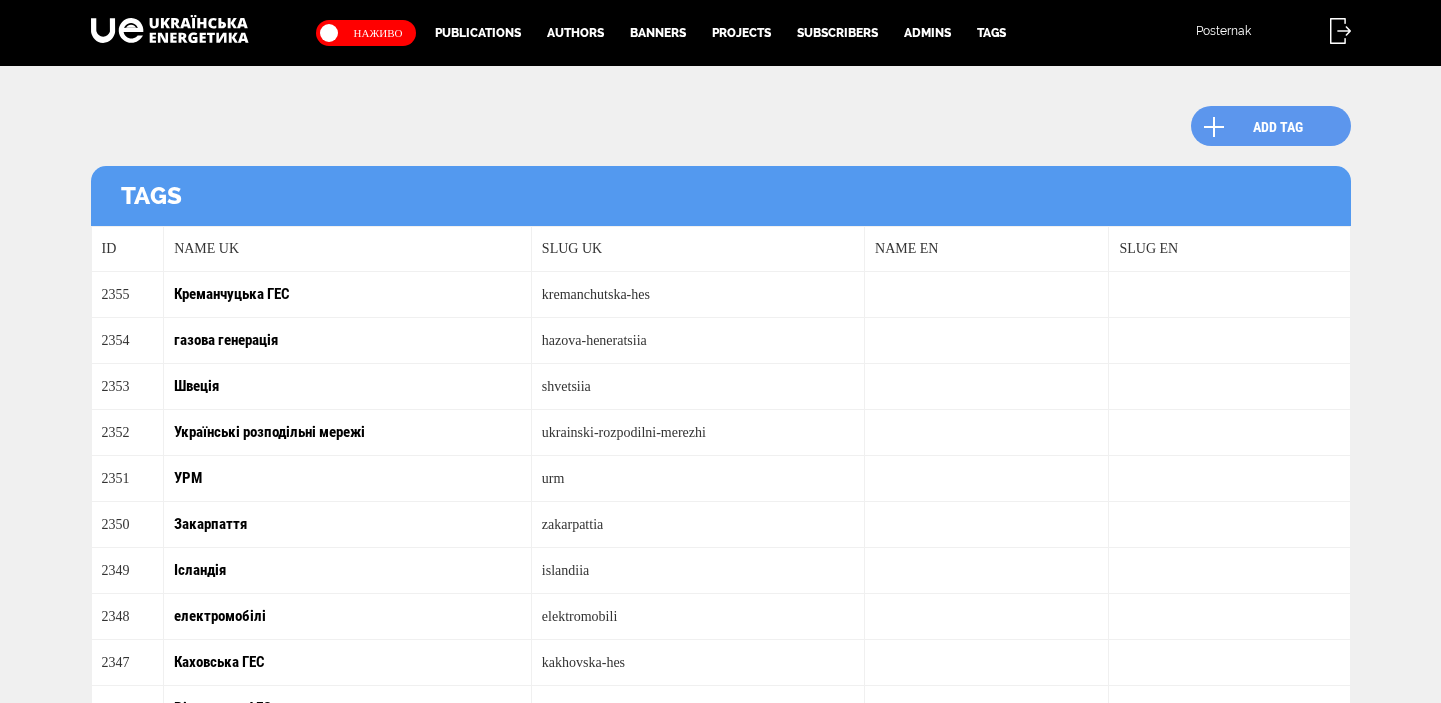 scroll, scrollTop: 0, scrollLeft: 0, axis: both 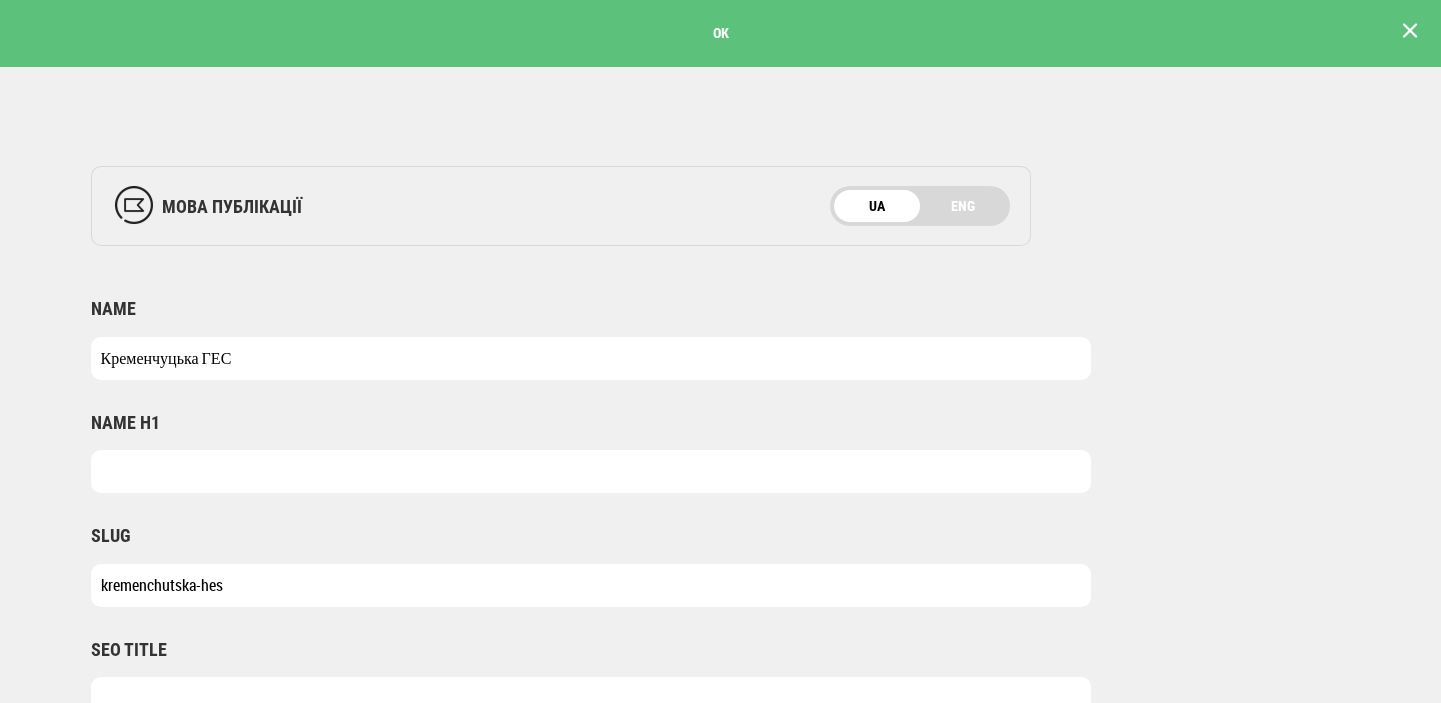 click at bounding box center (1410, 31) 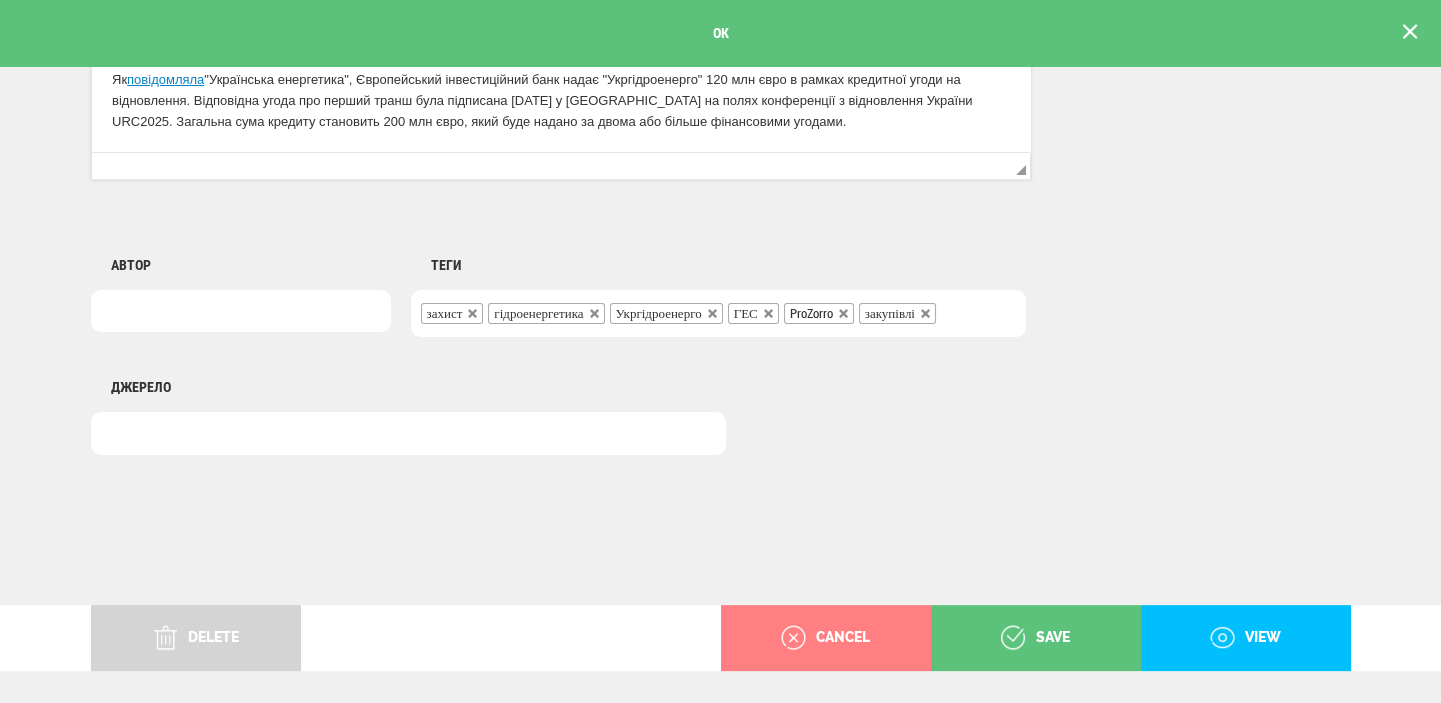 scroll, scrollTop: 1564, scrollLeft: 0, axis: vertical 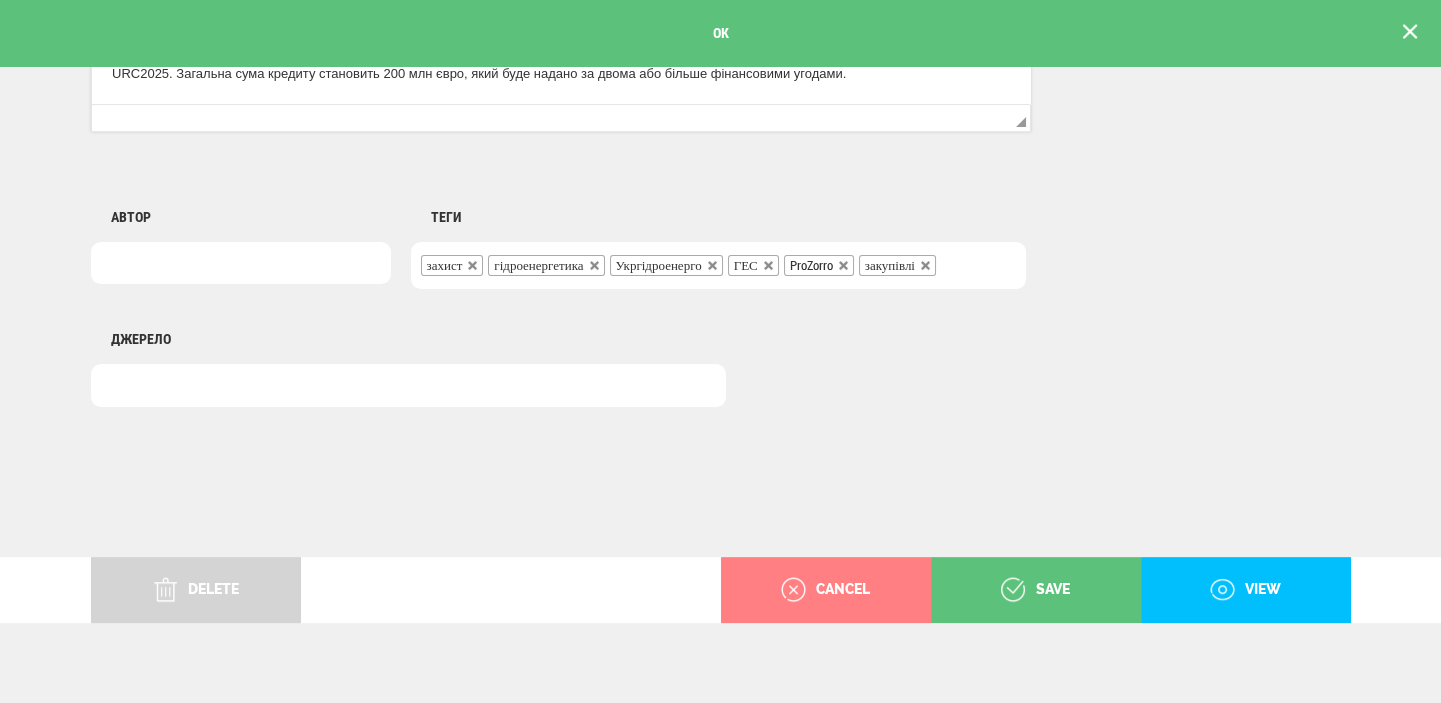 click on "захист гідроенергетика Укргідроенерго ГЕС ProZorro закупівлі" at bounding box center (718, 265) 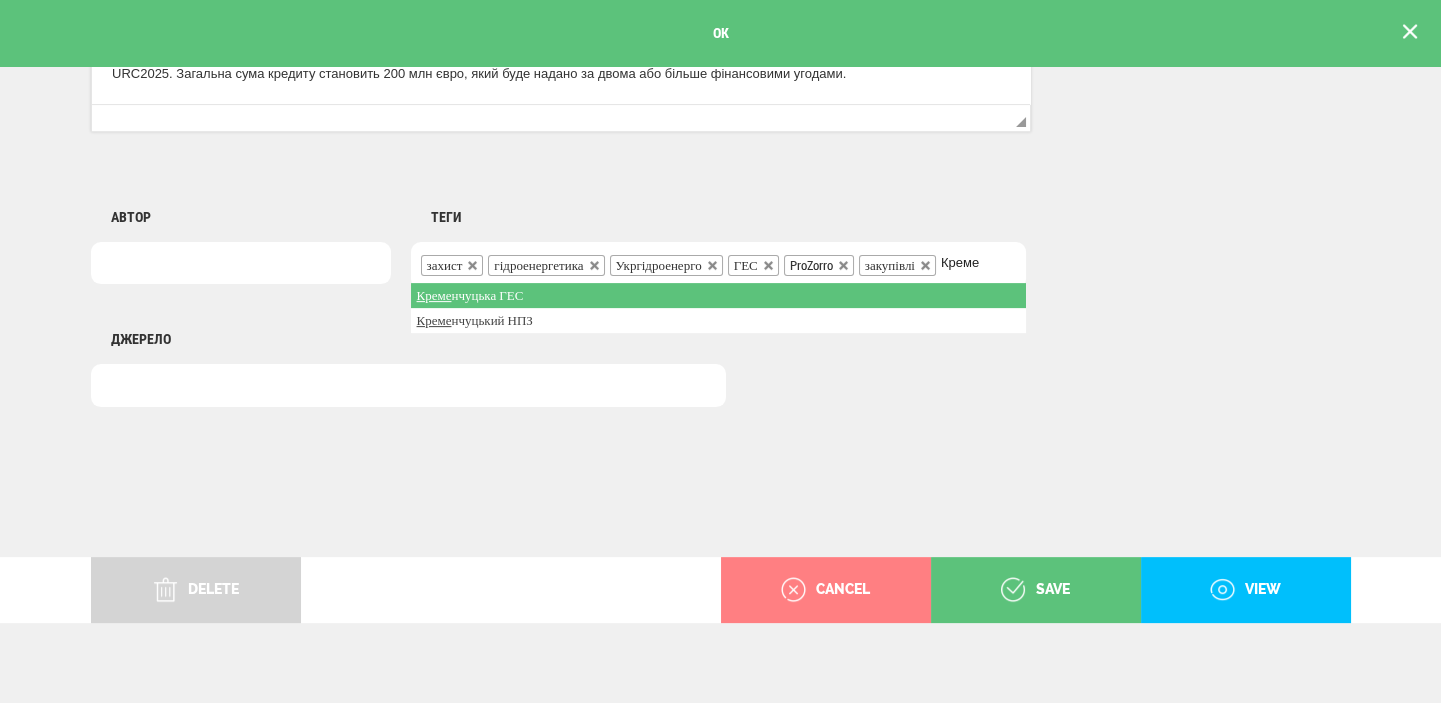 type on "Креме" 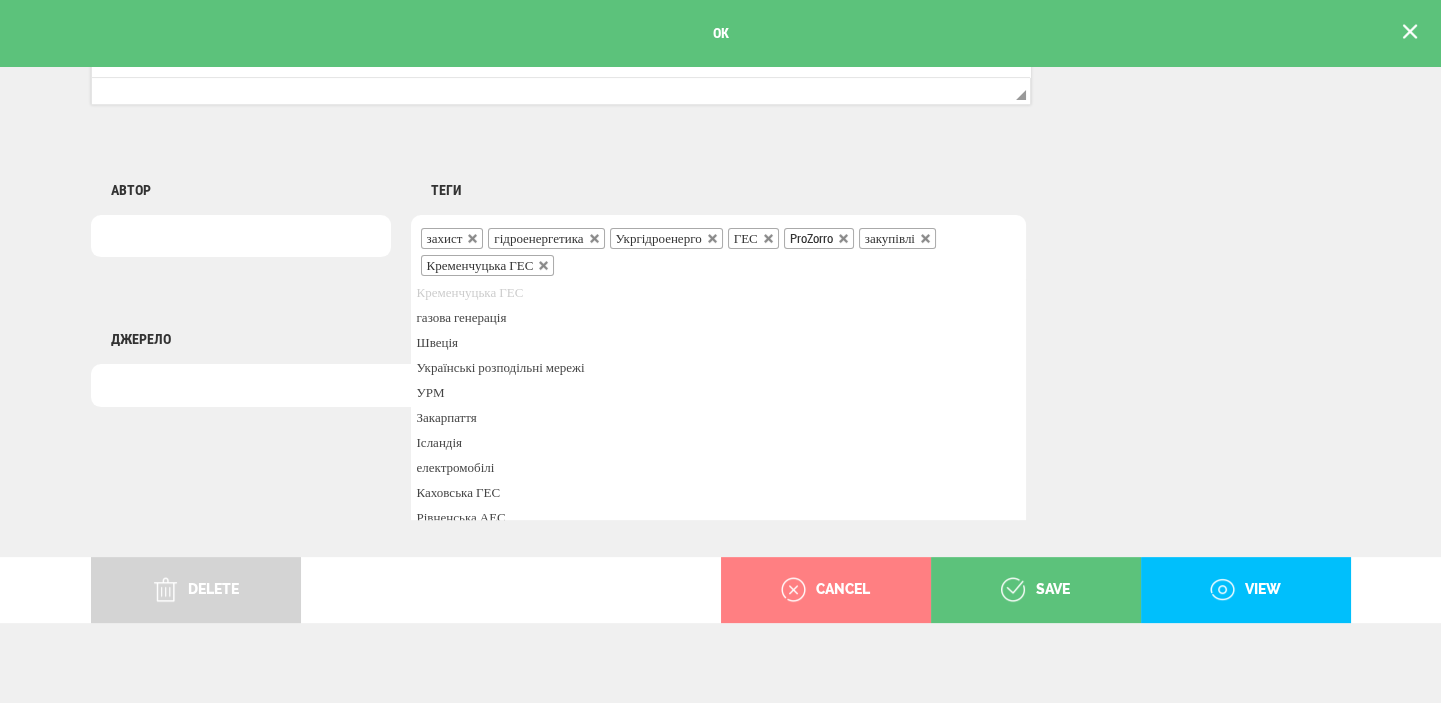 click at bounding box center [721, 482] 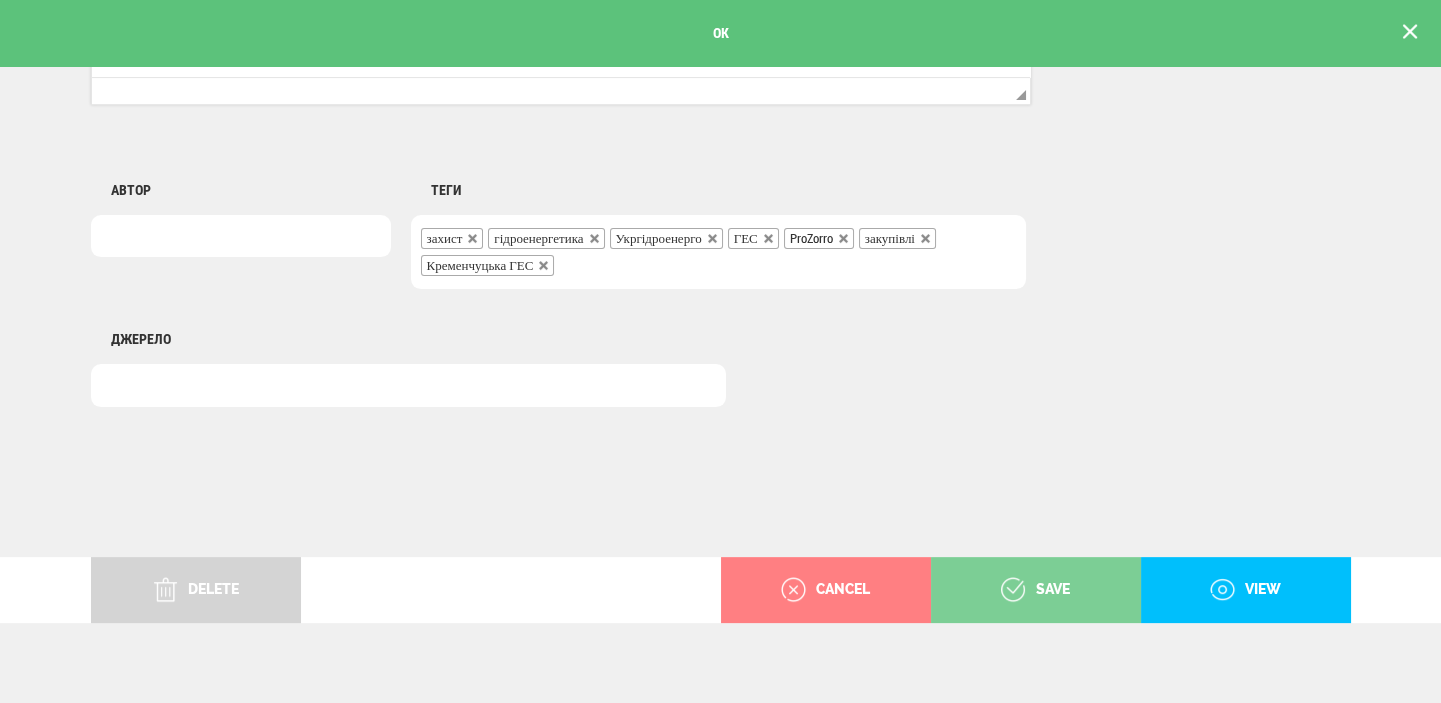 click on "save" at bounding box center (1035, 590) 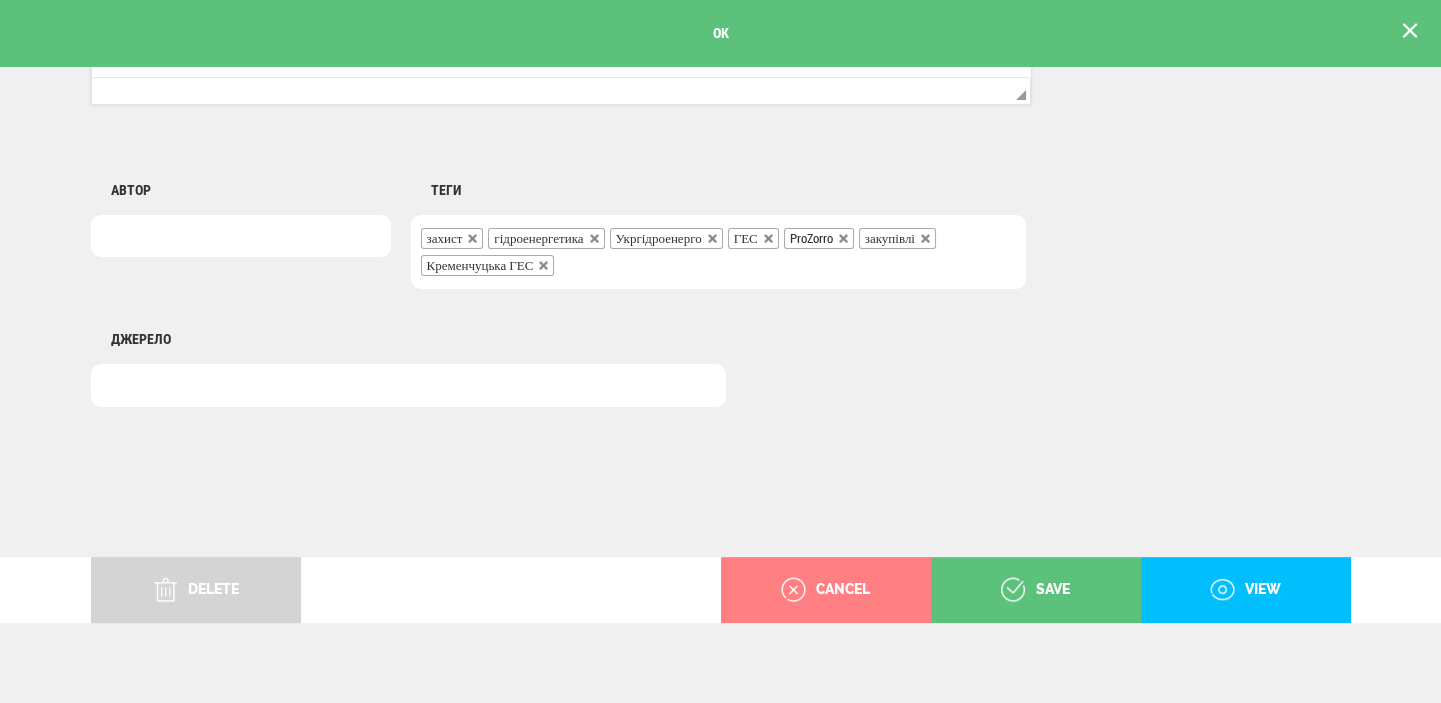 click at bounding box center [1410, 31] 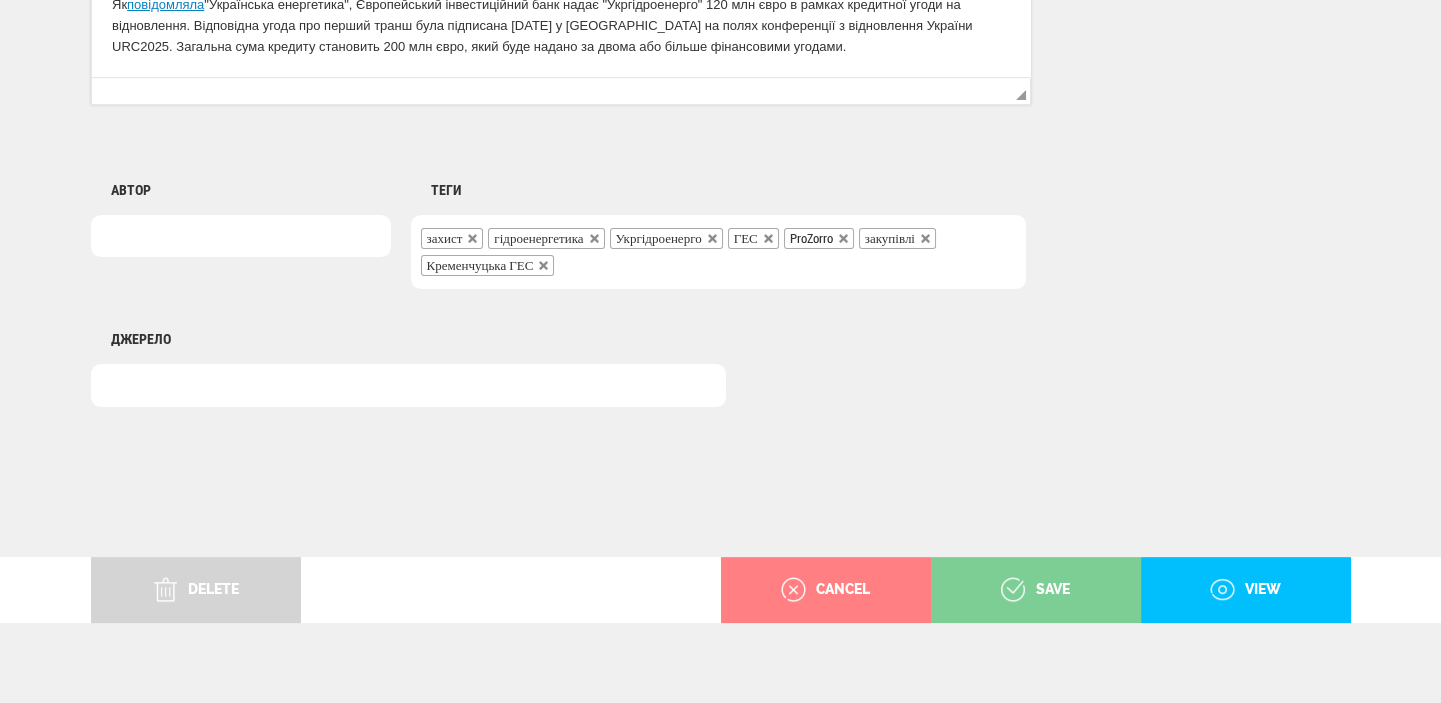 click on "save" at bounding box center (1036, 590) 